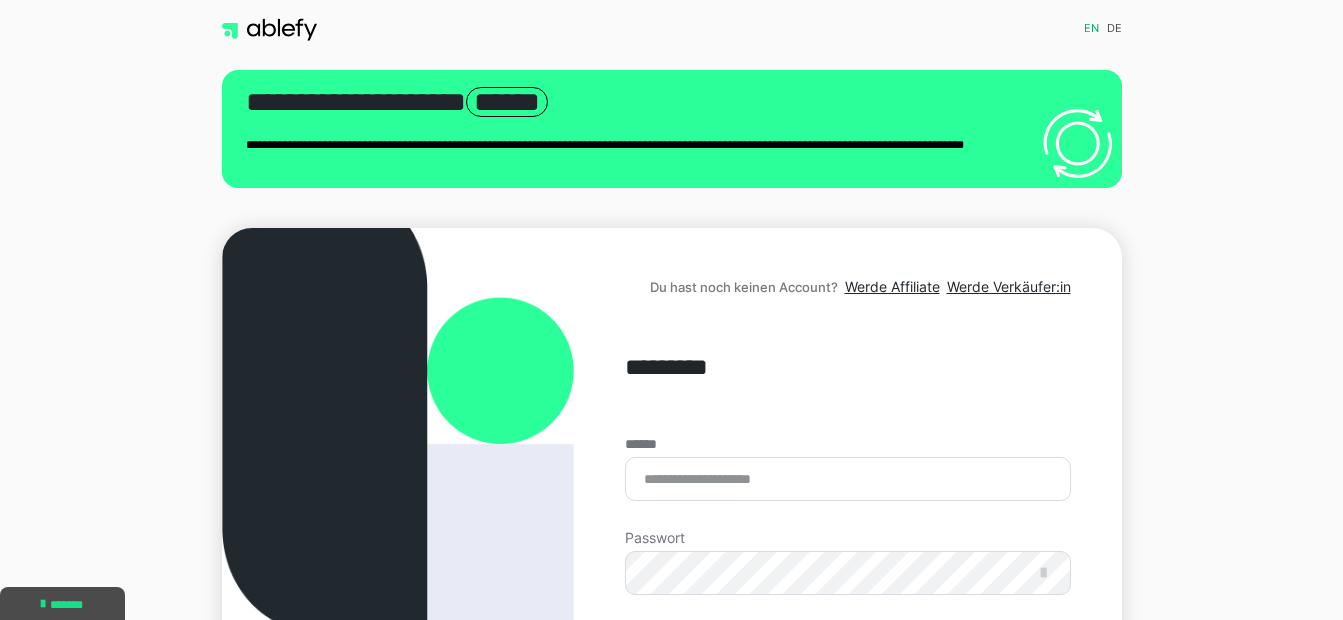 scroll, scrollTop: 0, scrollLeft: 0, axis: both 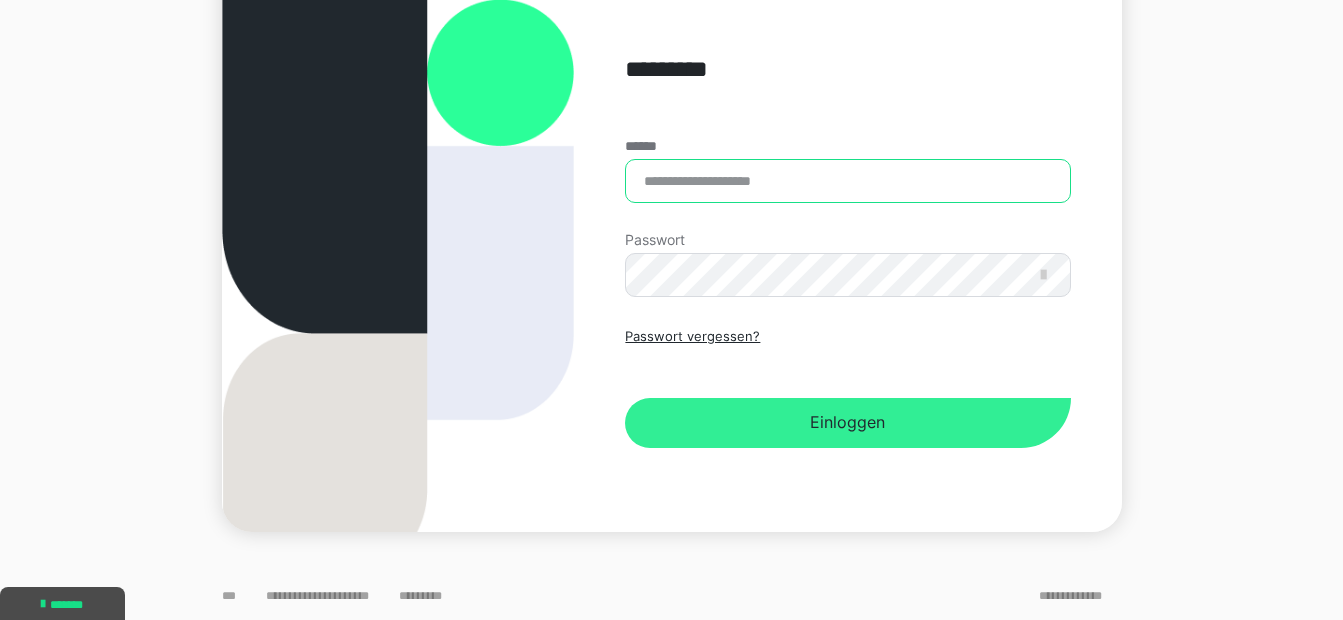 type on "**********" 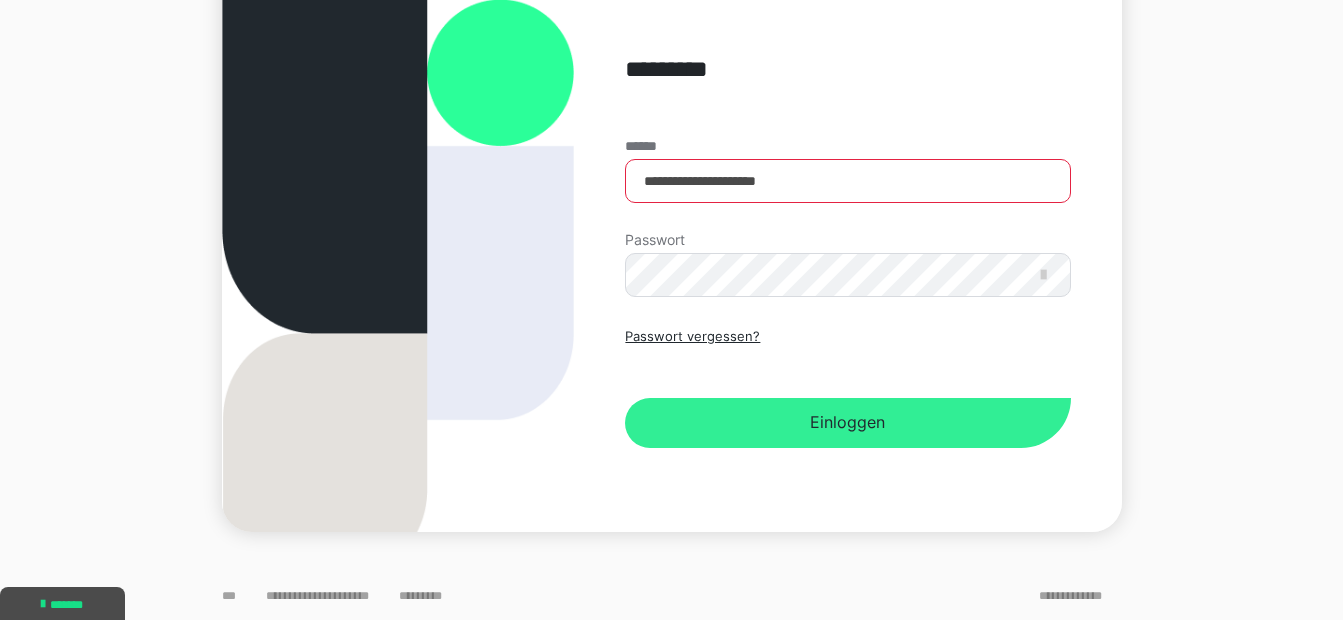 click on "Einloggen" at bounding box center (847, 423) 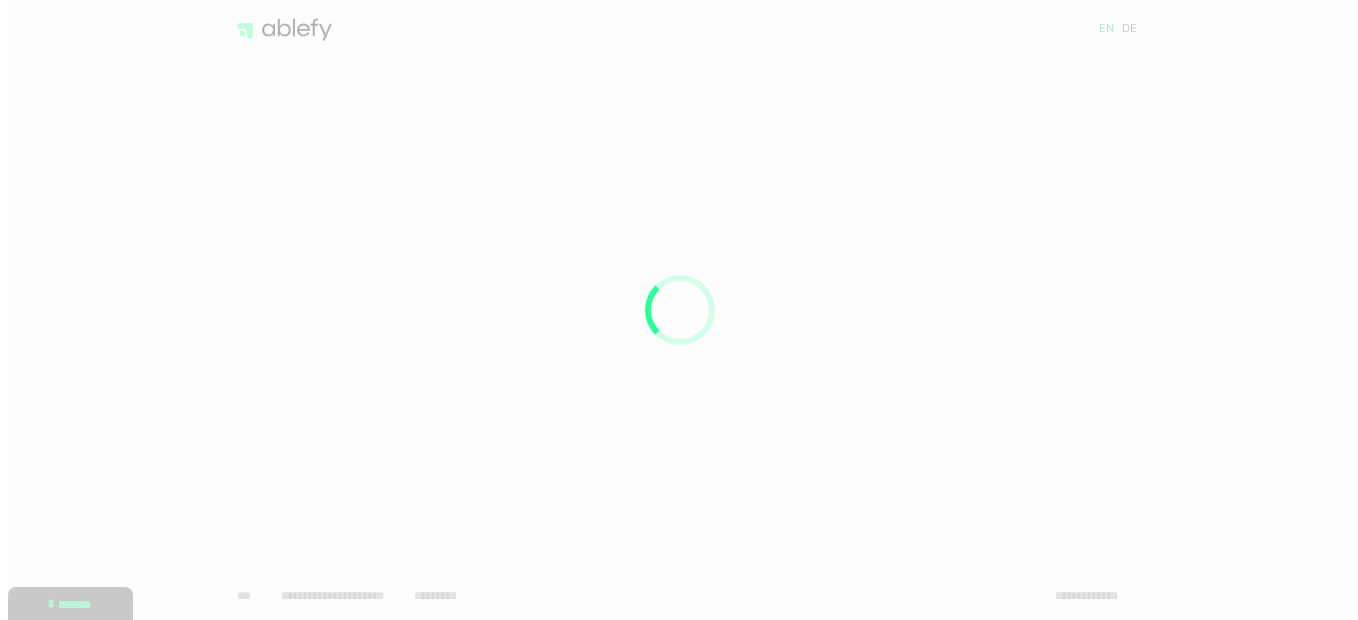 scroll, scrollTop: 0, scrollLeft: 0, axis: both 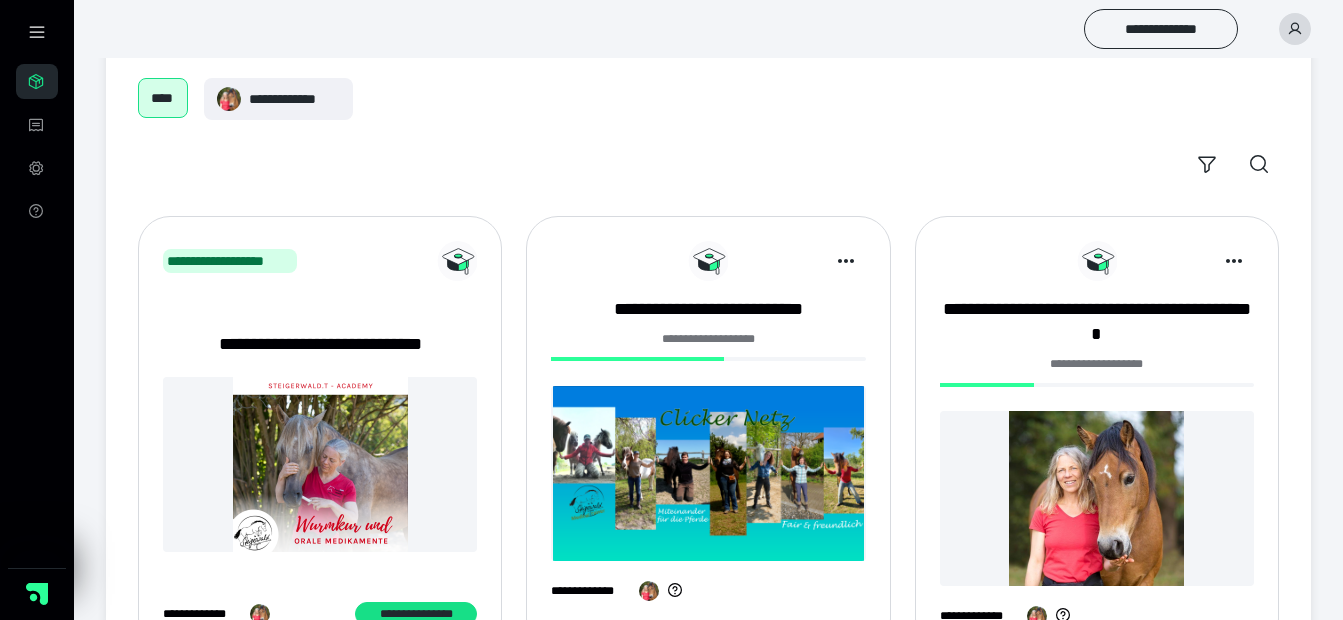 click on "**********" at bounding box center (1097, 441) 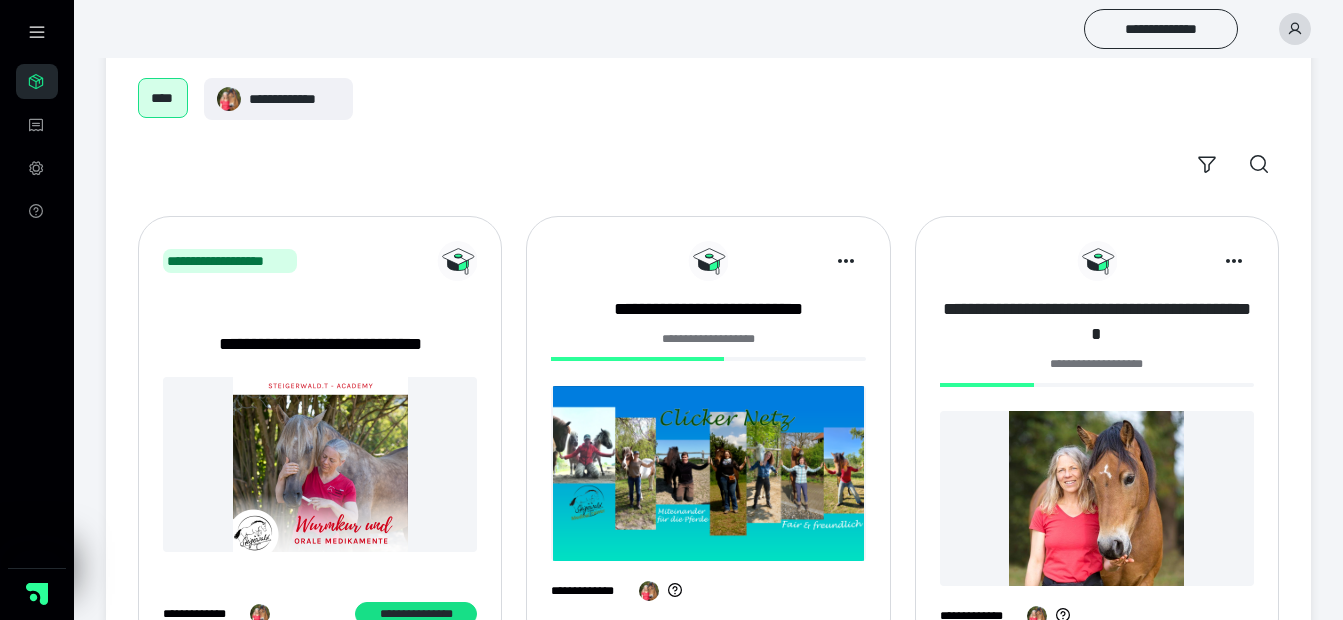 click on "**********" at bounding box center (1097, 322) 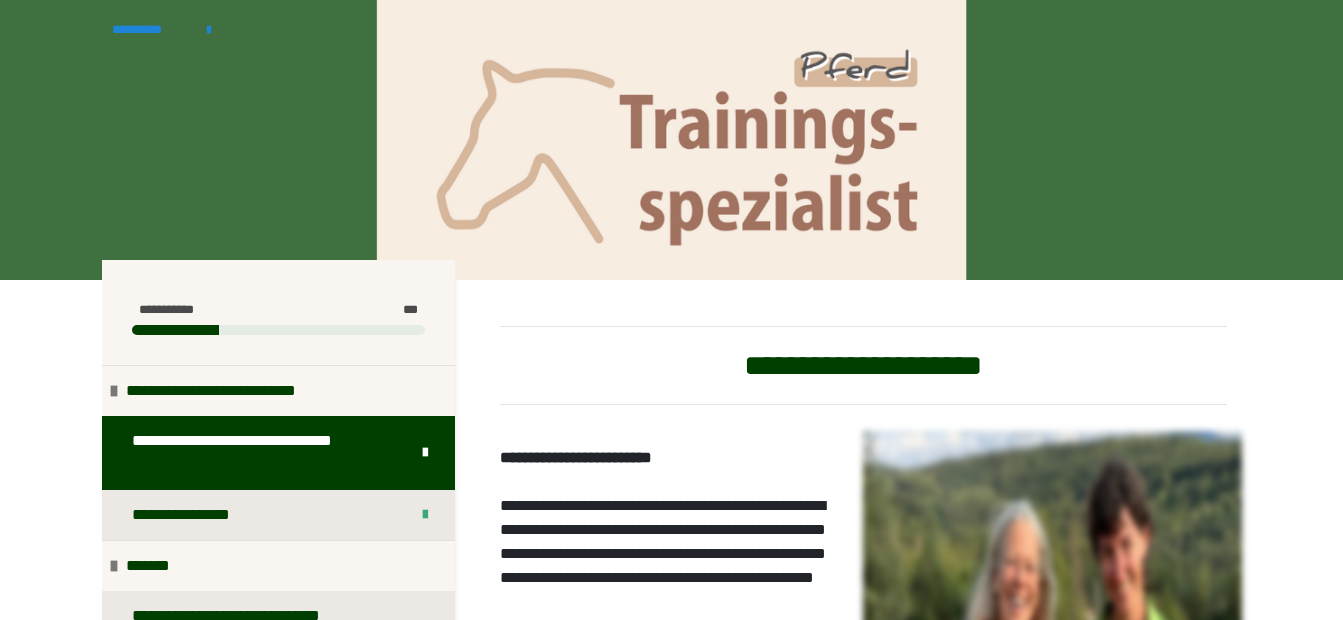 scroll, scrollTop: 0, scrollLeft: 0, axis: both 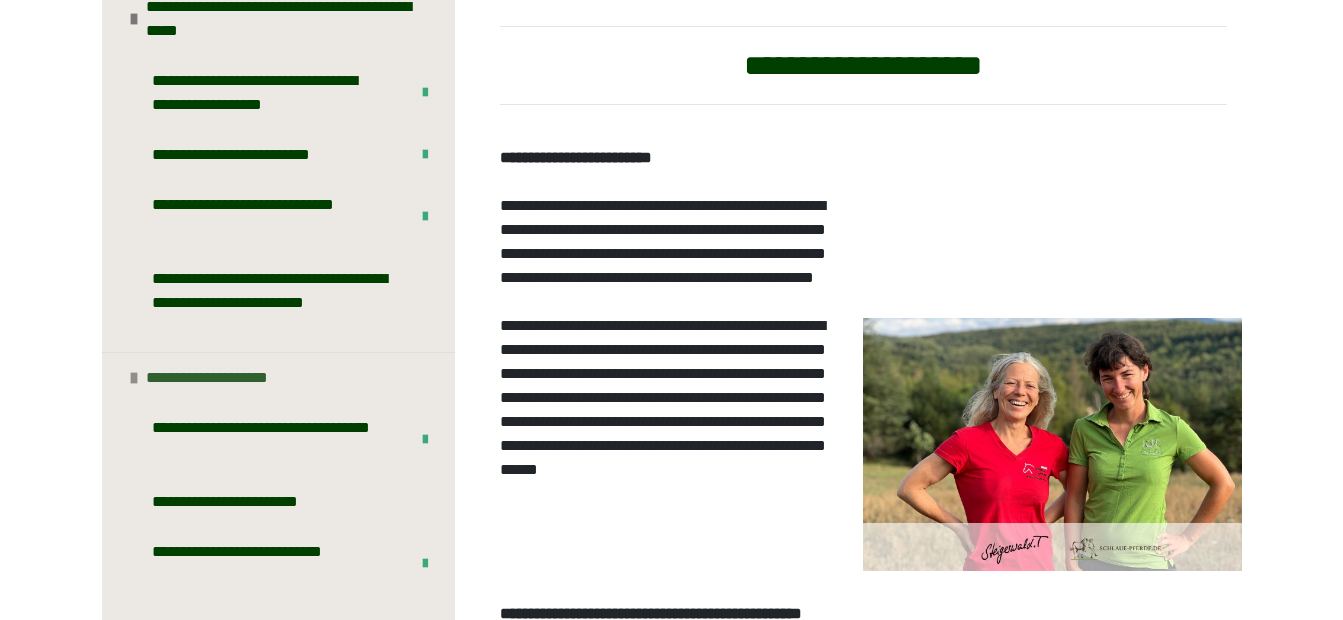 click on "**********" at bounding box center [278, 377] 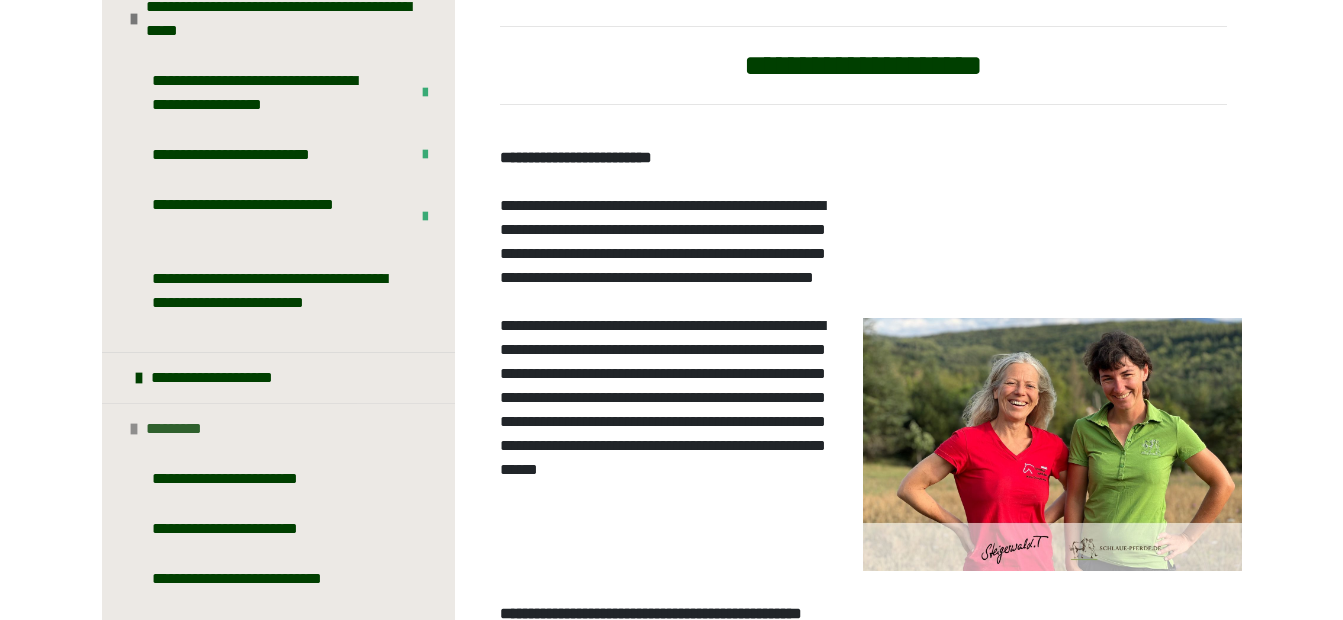 click on "*********" at bounding box center (278, 428) 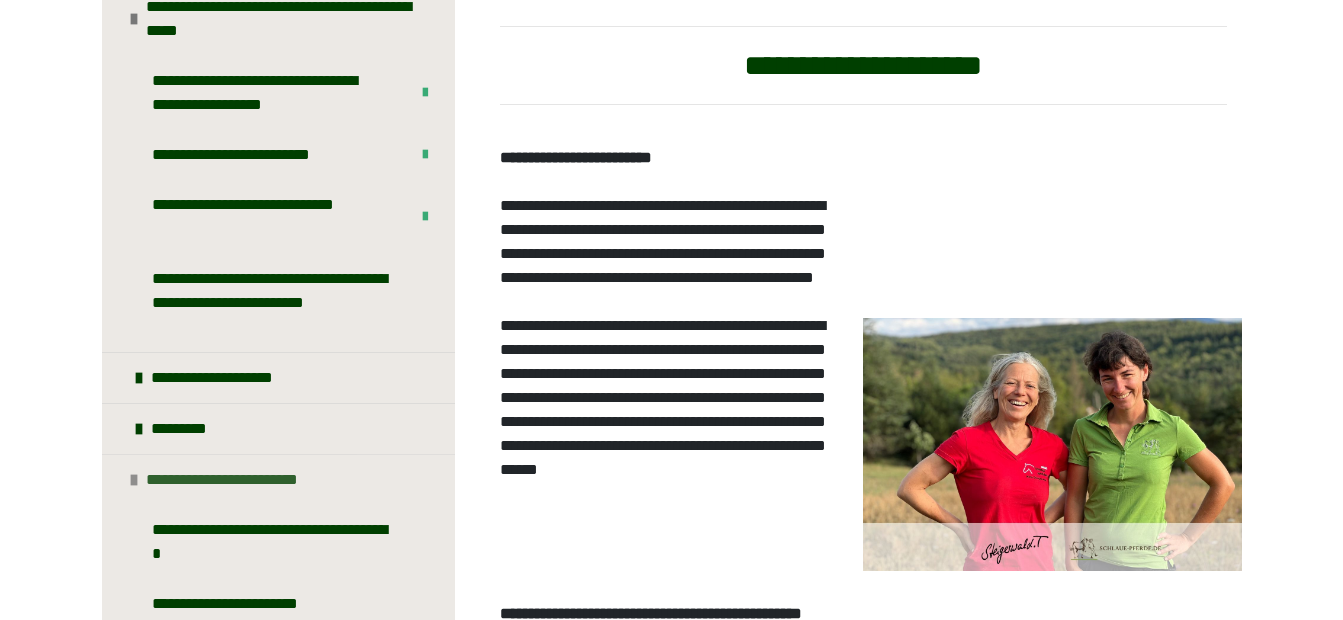 drag, startPoint x: 128, startPoint y: 458, endPoint x: 128, endPoint y: 482, distance: 24 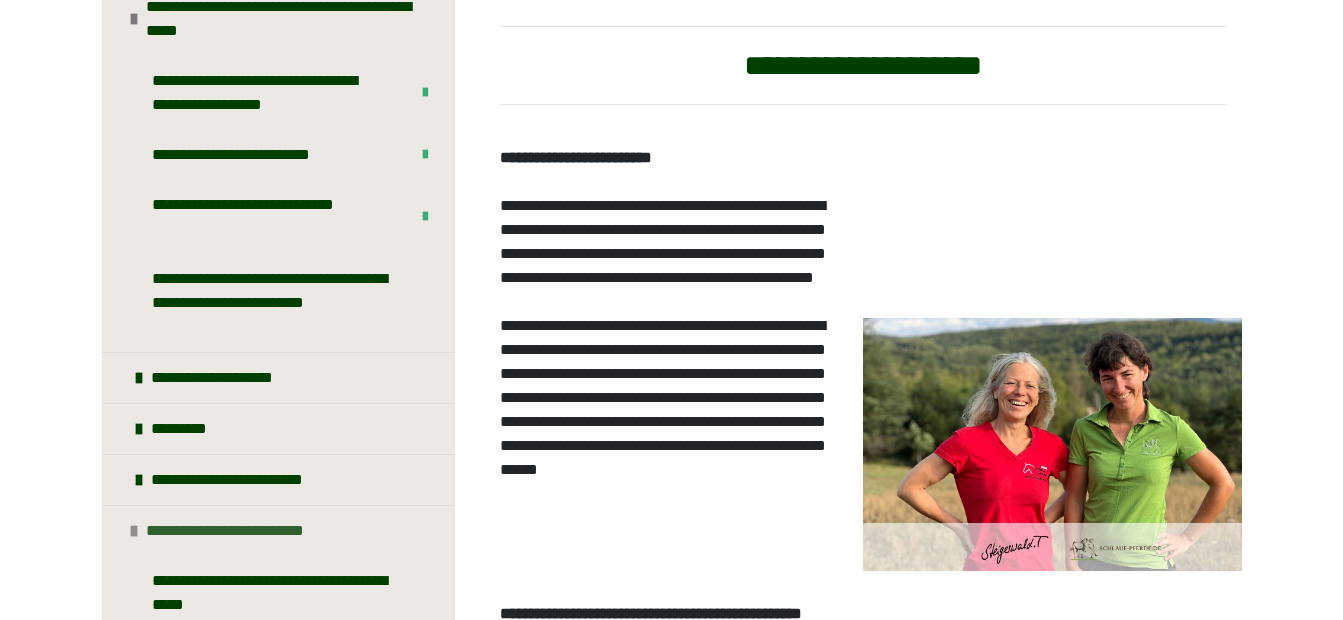 click at bounding box center [134, 531] 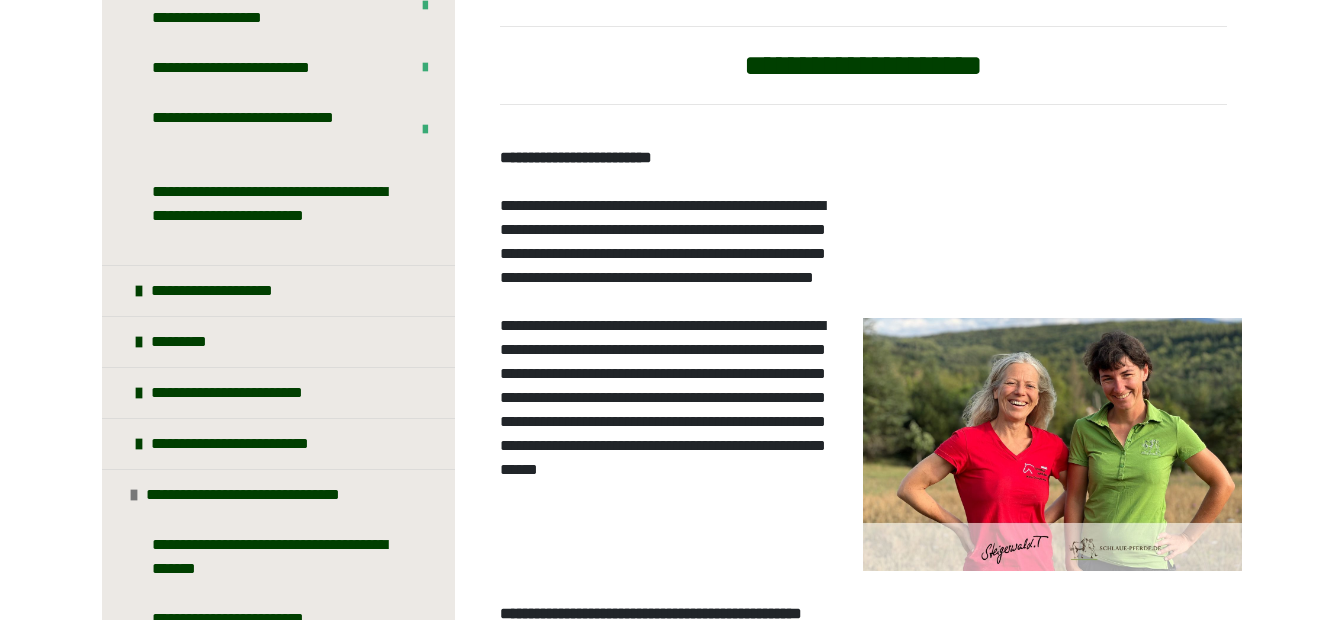 scroll, scrollTop: 600, scrollLeft: 0, axis: vertical 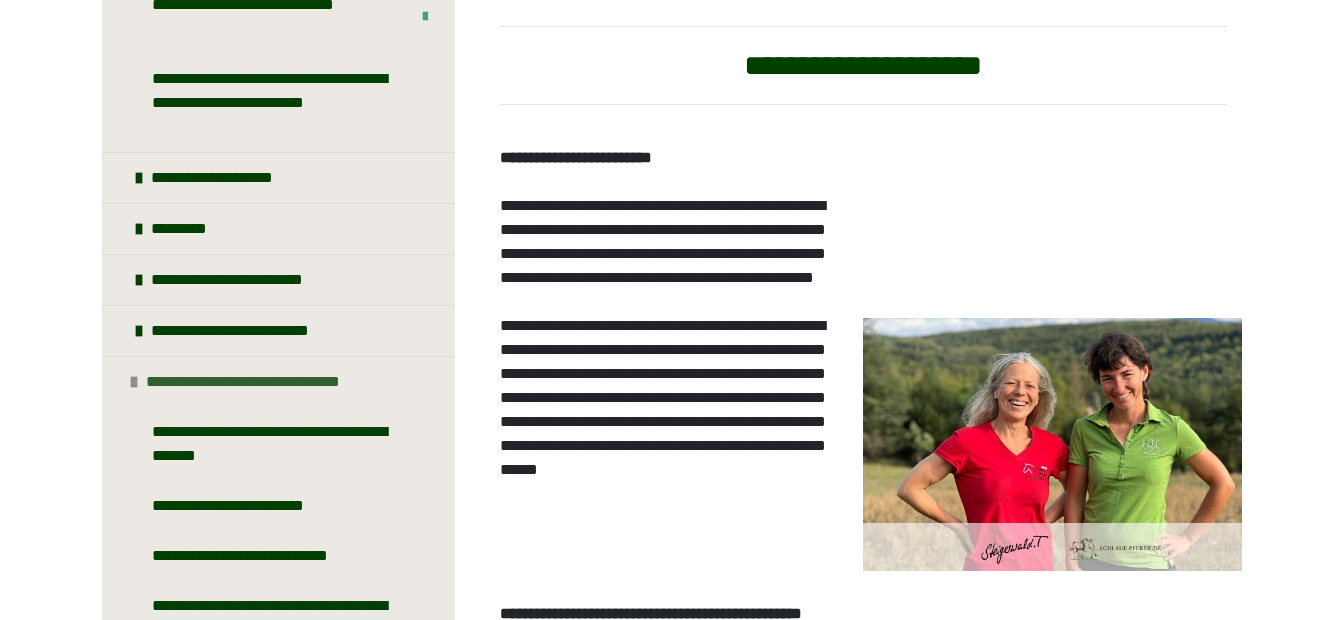 click at bounding box center [134, 382] 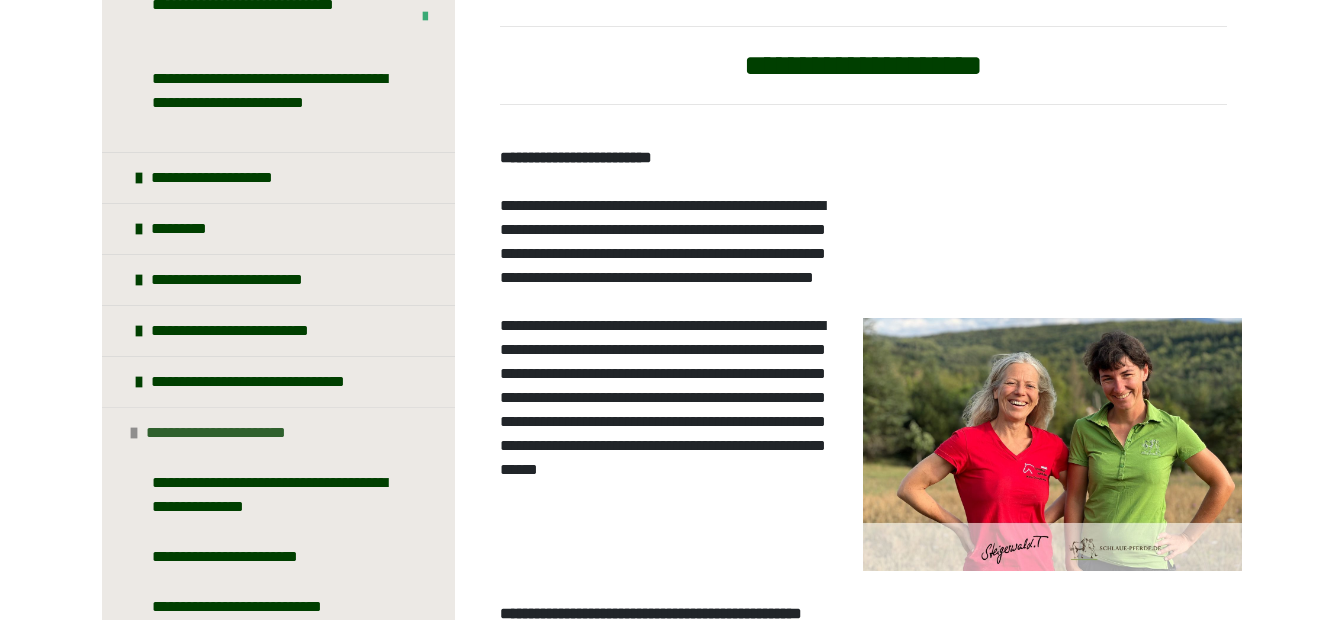 click at bounding box center [134, 433] 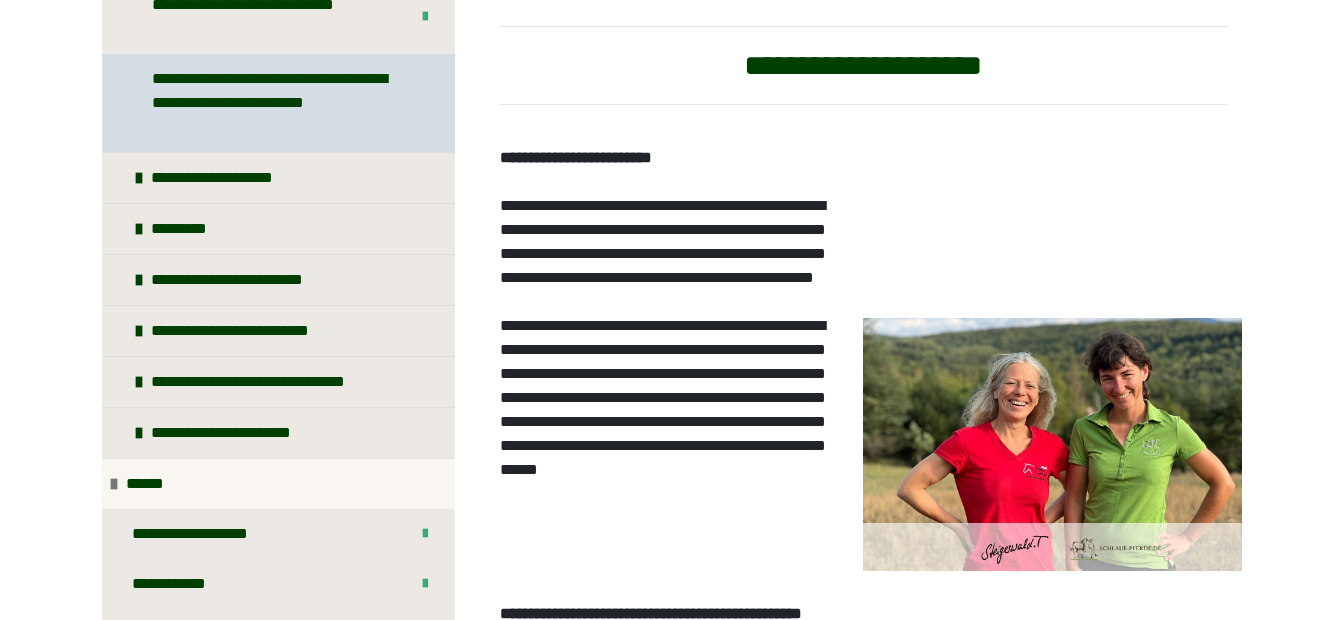 click on "**********" at bounding box center (273, 103) 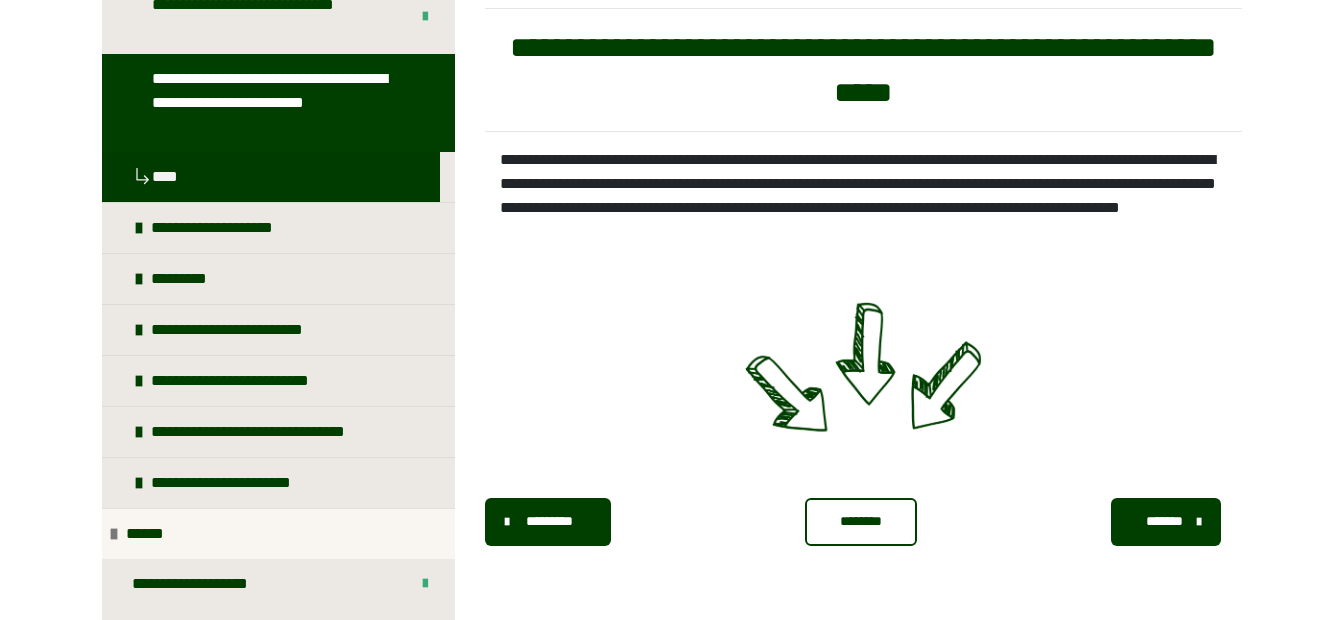 scroll, scrollTop: 340, scrollLeft: 0, axis: vertical 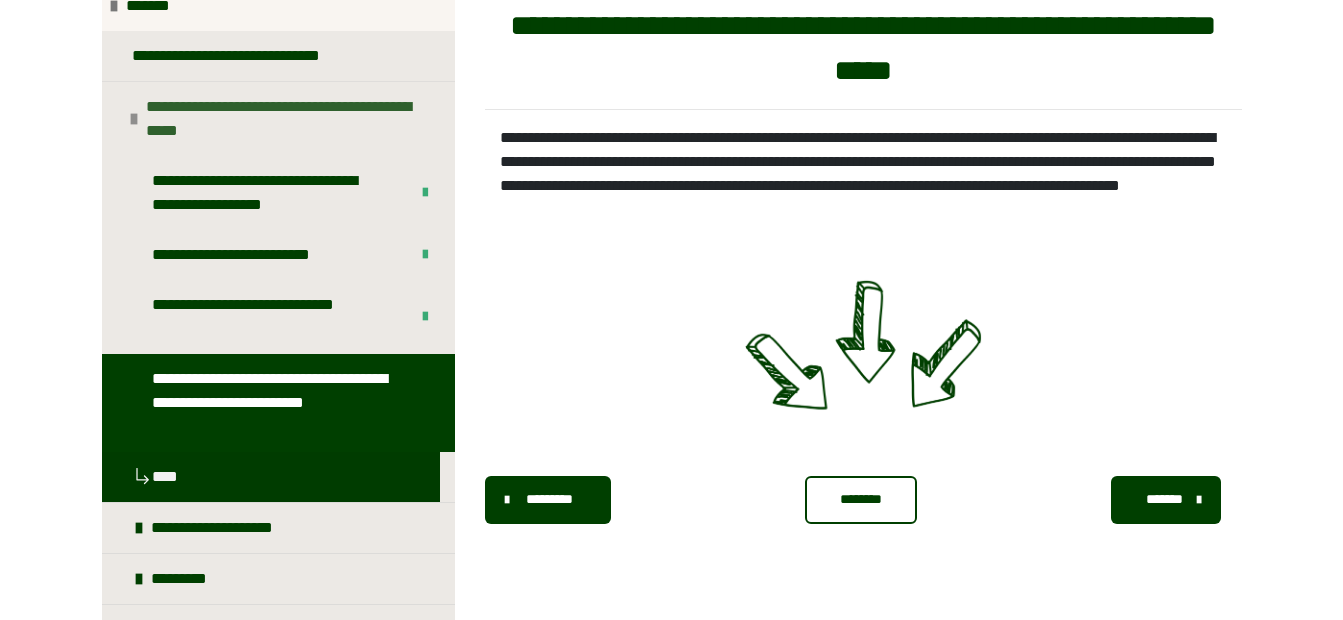 click on "**********" at bounding box center [278, 118] 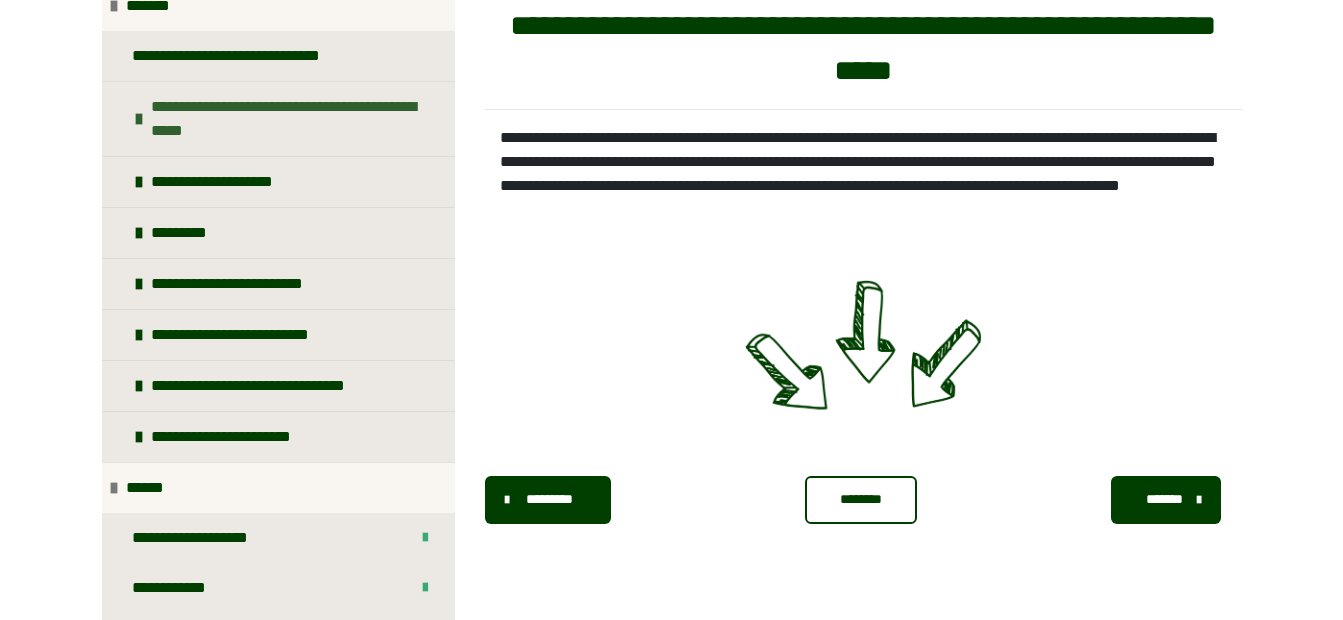 click on "**********" at bounding box center [278, 118] 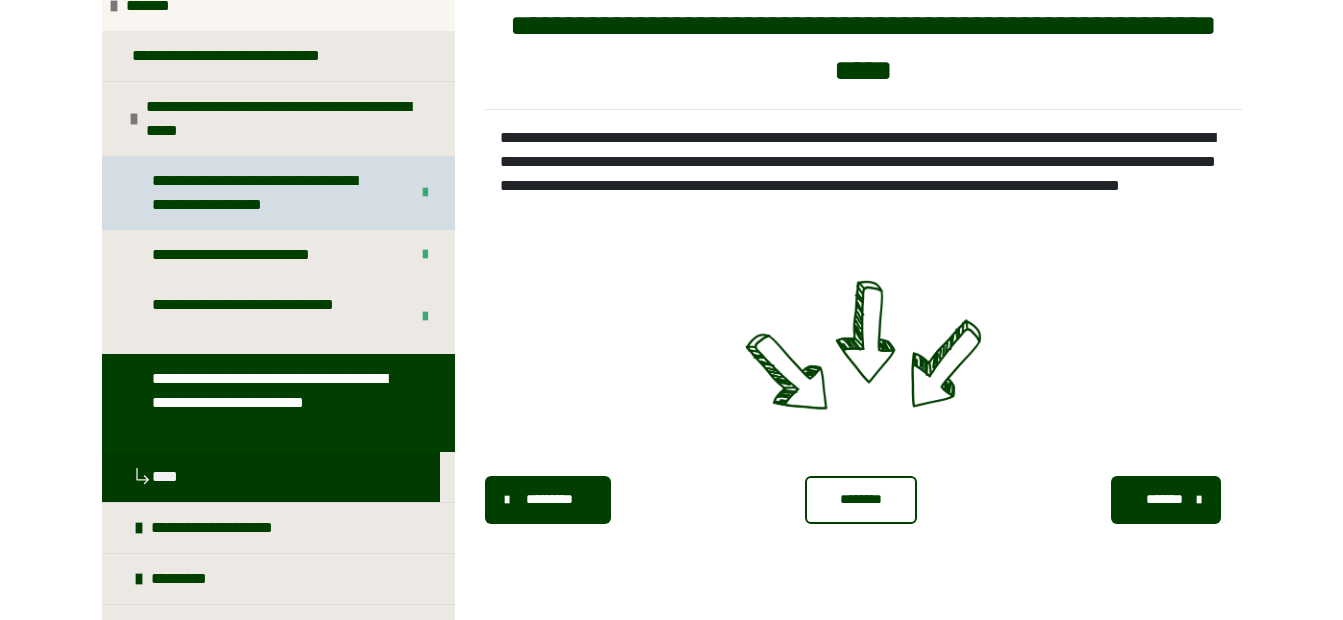 click on "**********" at bounding box center (265, 193) 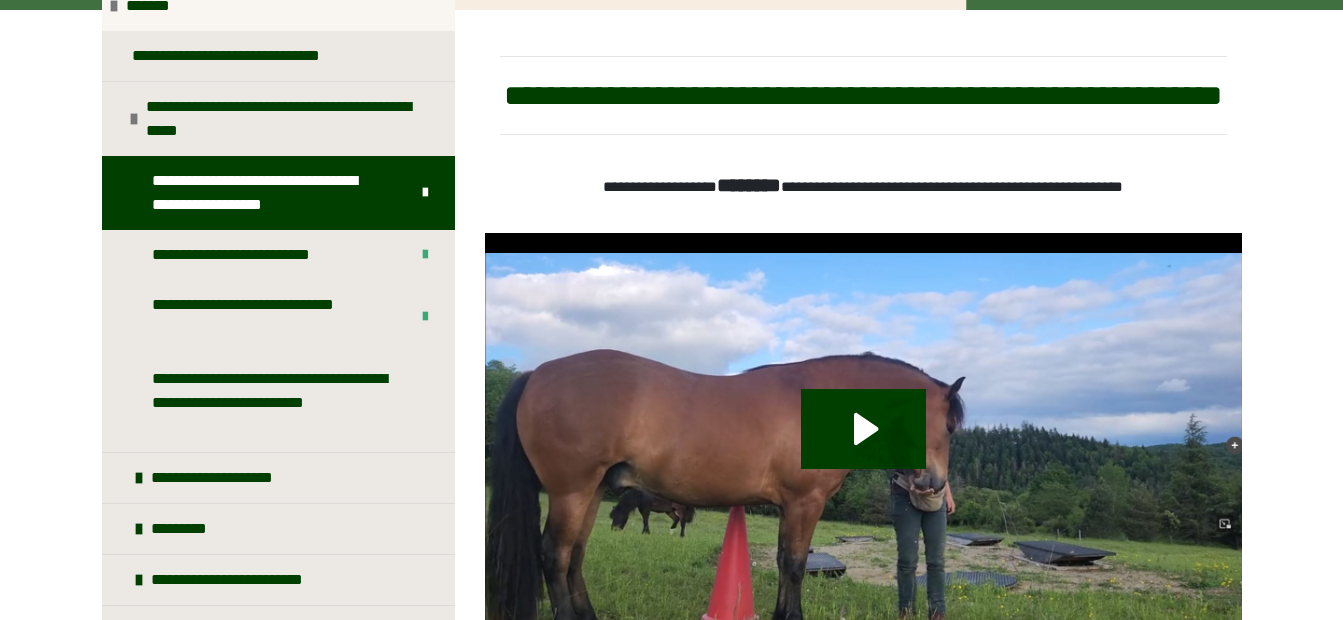 scroll, scrollTop: 492, scrollLeft: 0, axis: vertical 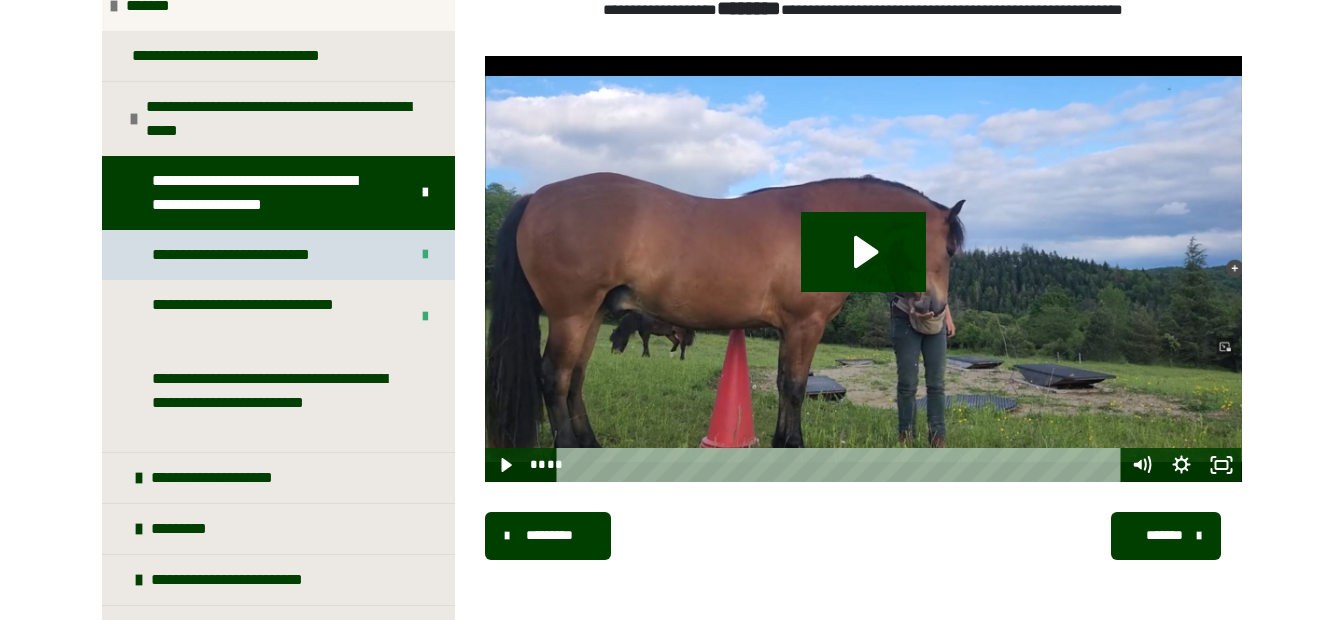 click on "**********" at bounding box center (256, 255) 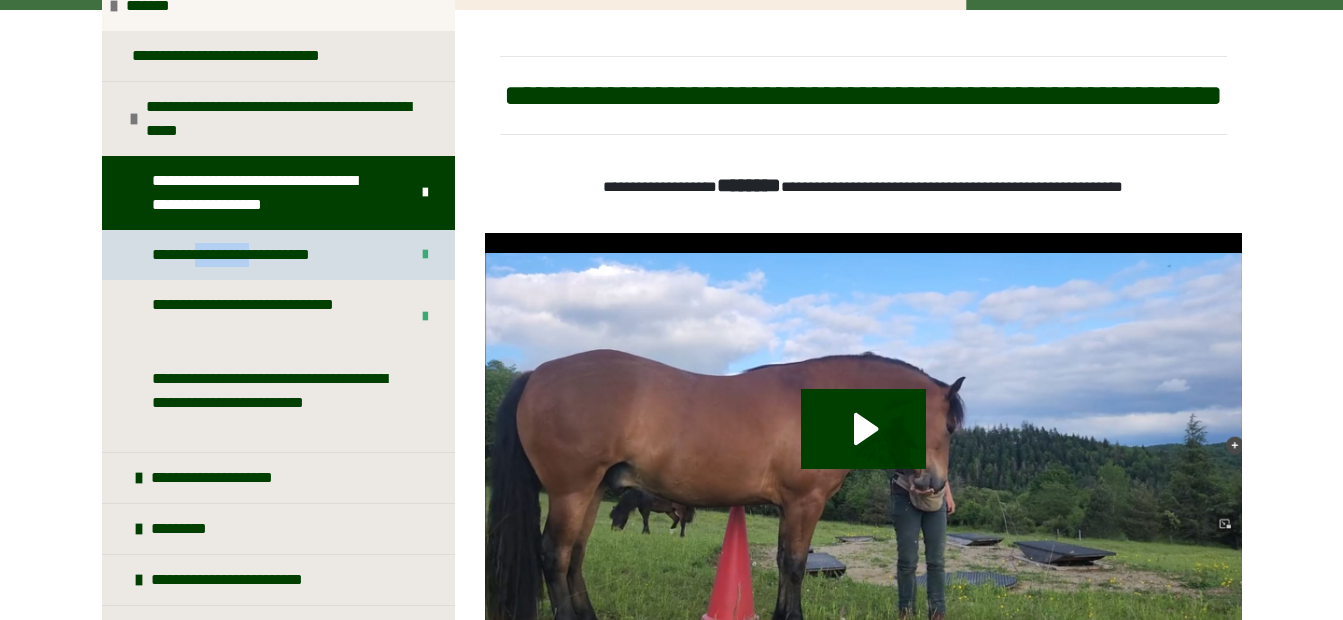 click on "**********" at bounding box center (256, 255) 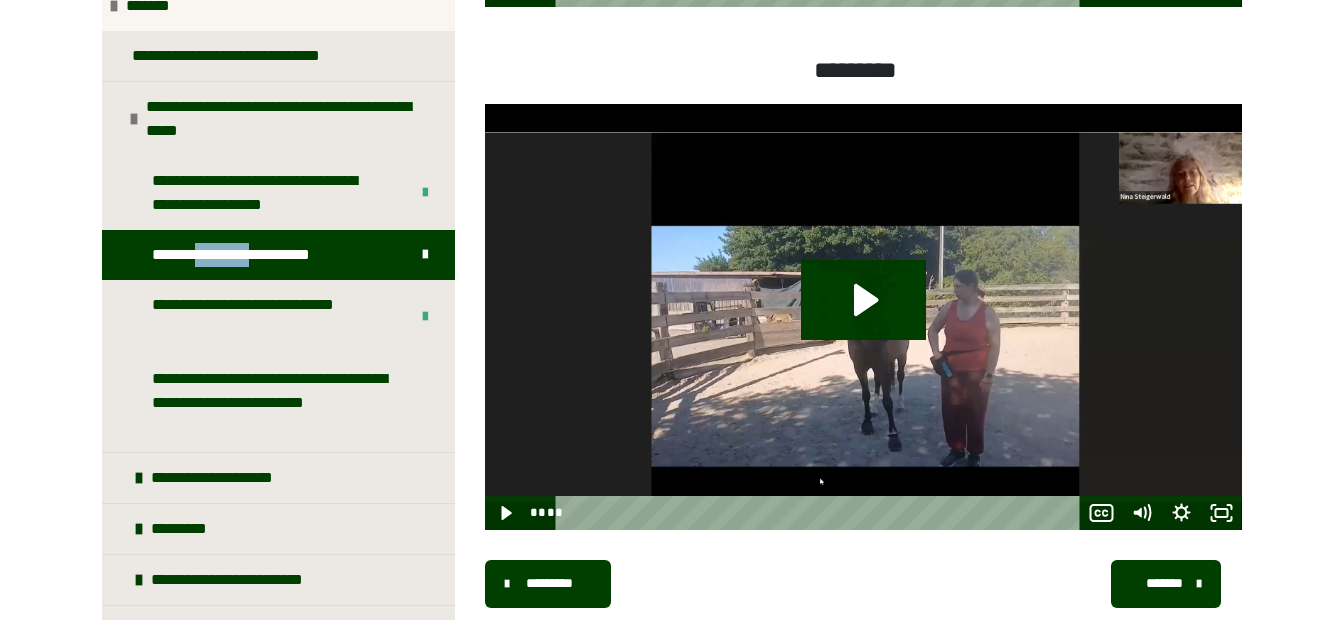 scroll, scrollTop: 1199, scrollLeft: 0, axis: vertical 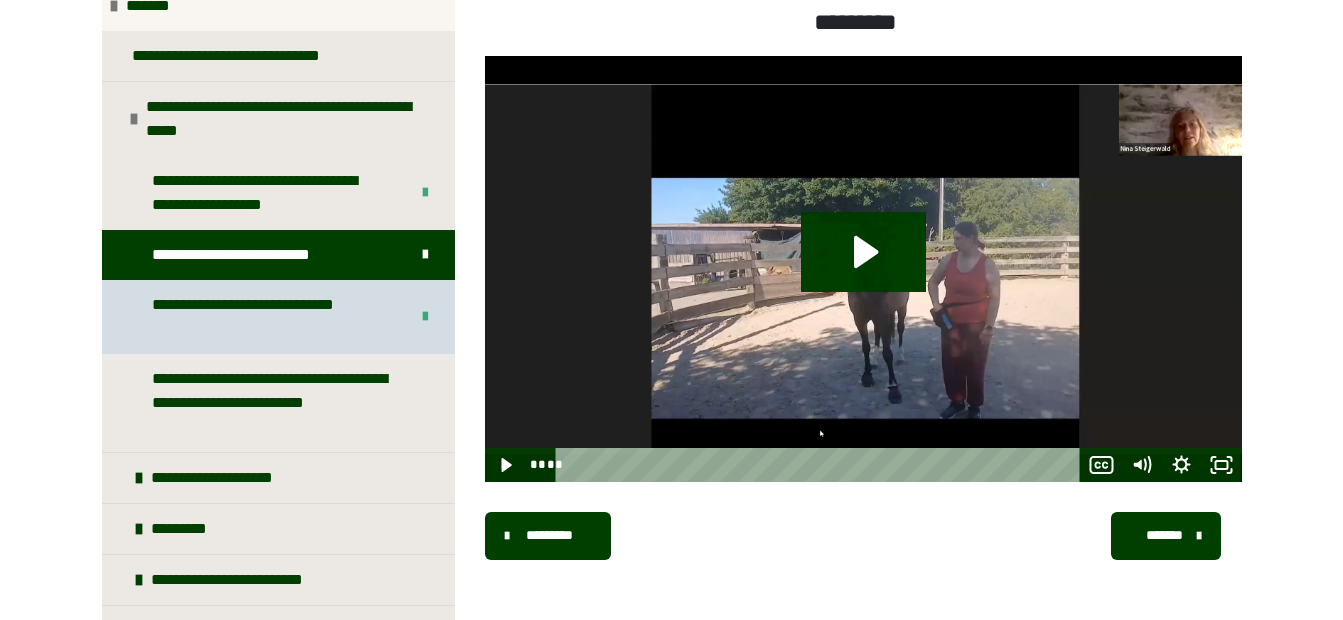 click on "**********" at bounding box center [265, 317] 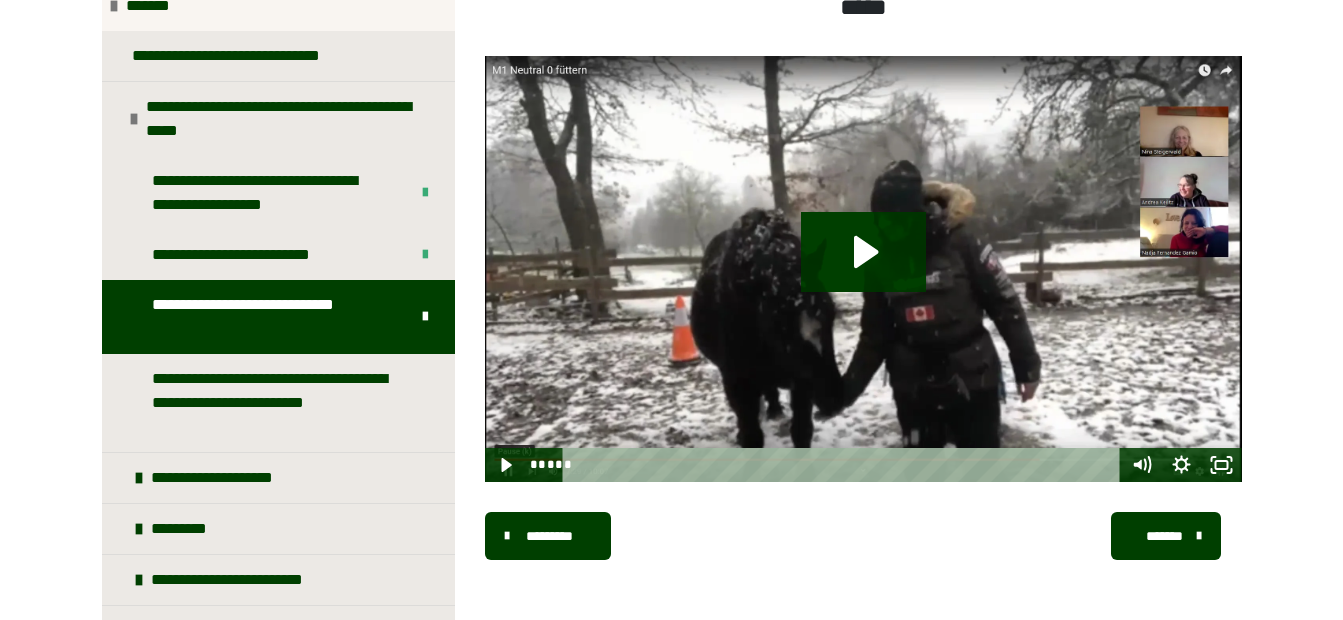 scroll, scrollTop: 2023, scrollLeft: 0, axis: vertical 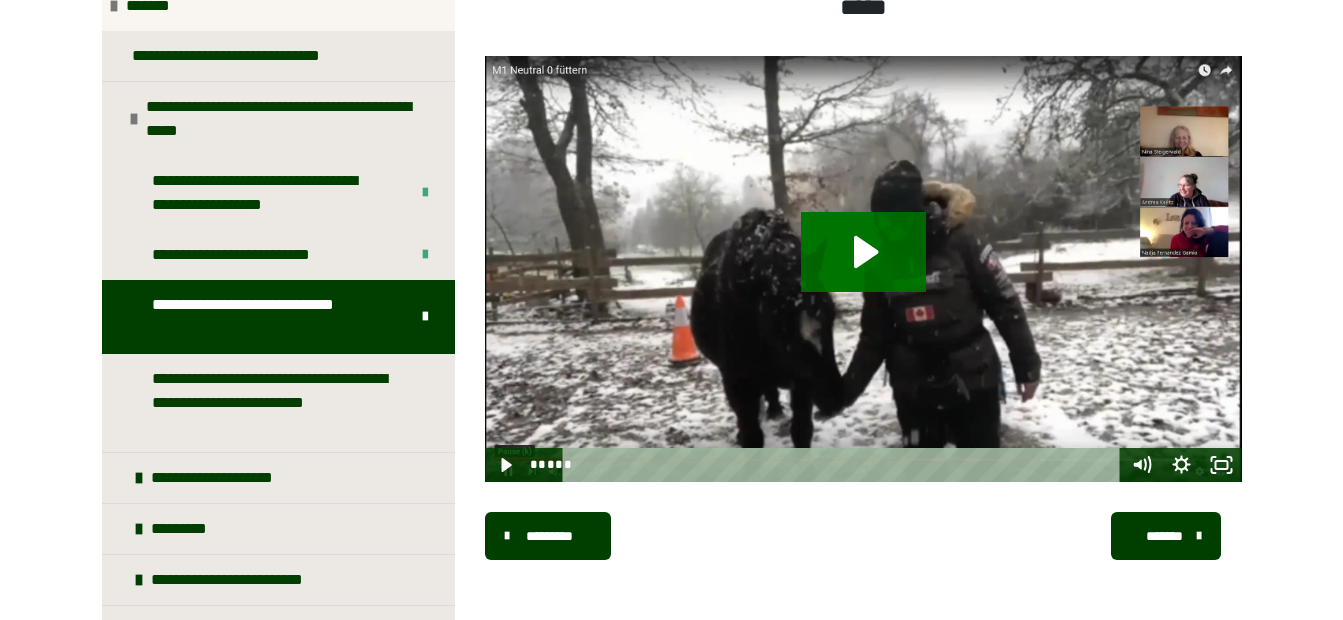 click 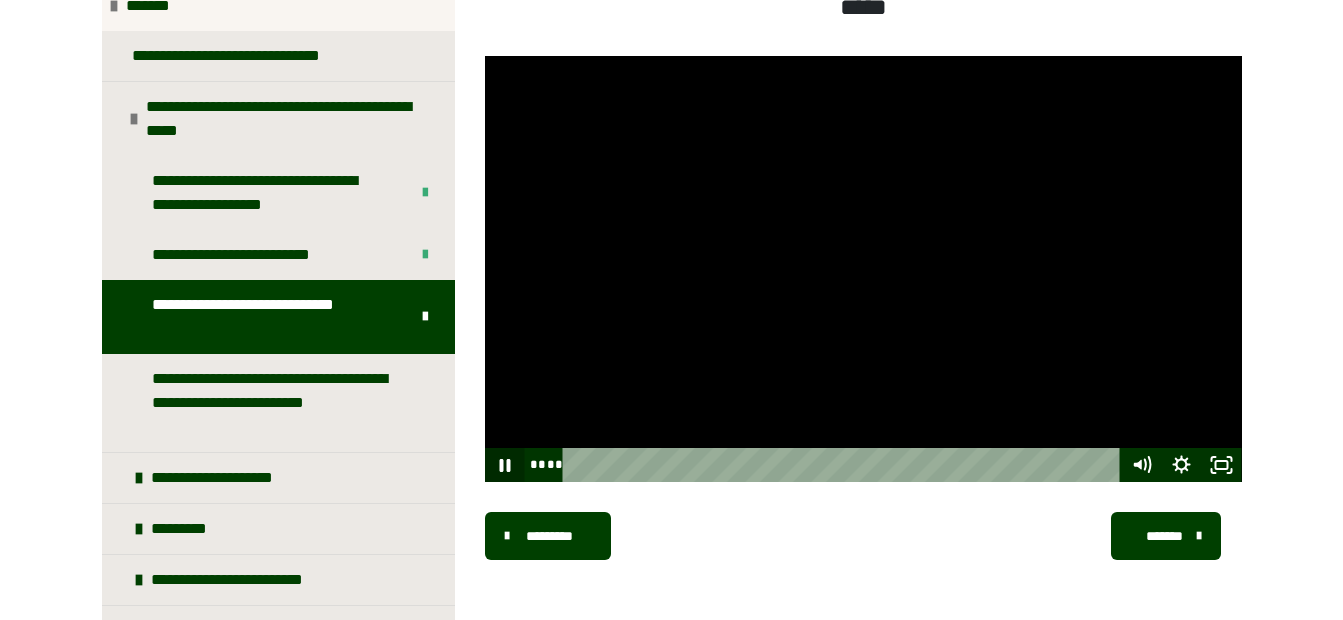 click 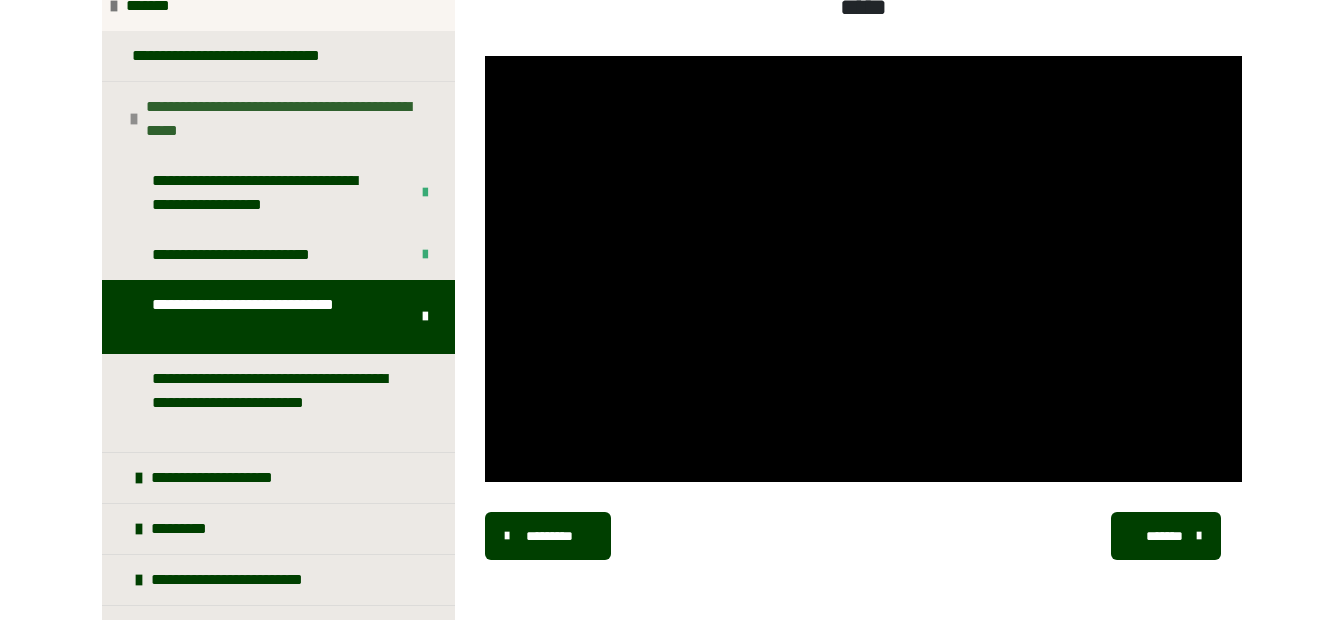 click at bounding box center [134, 119] 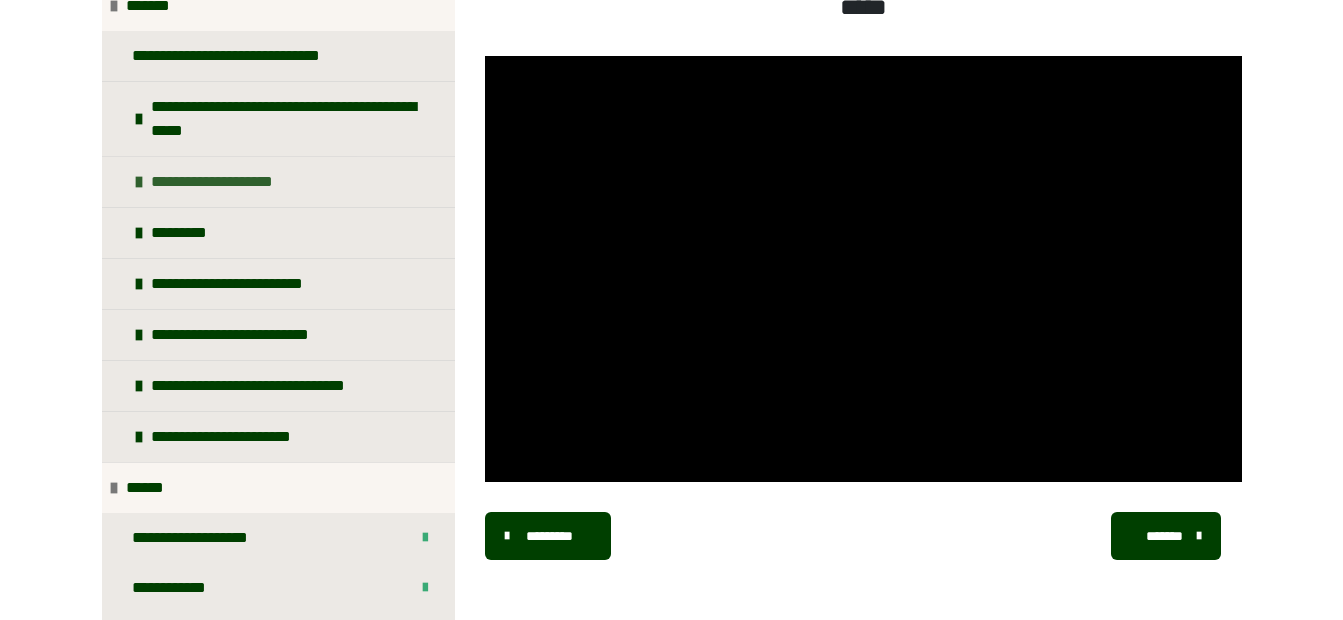 click on "**********" at bounding box center (236, 182) 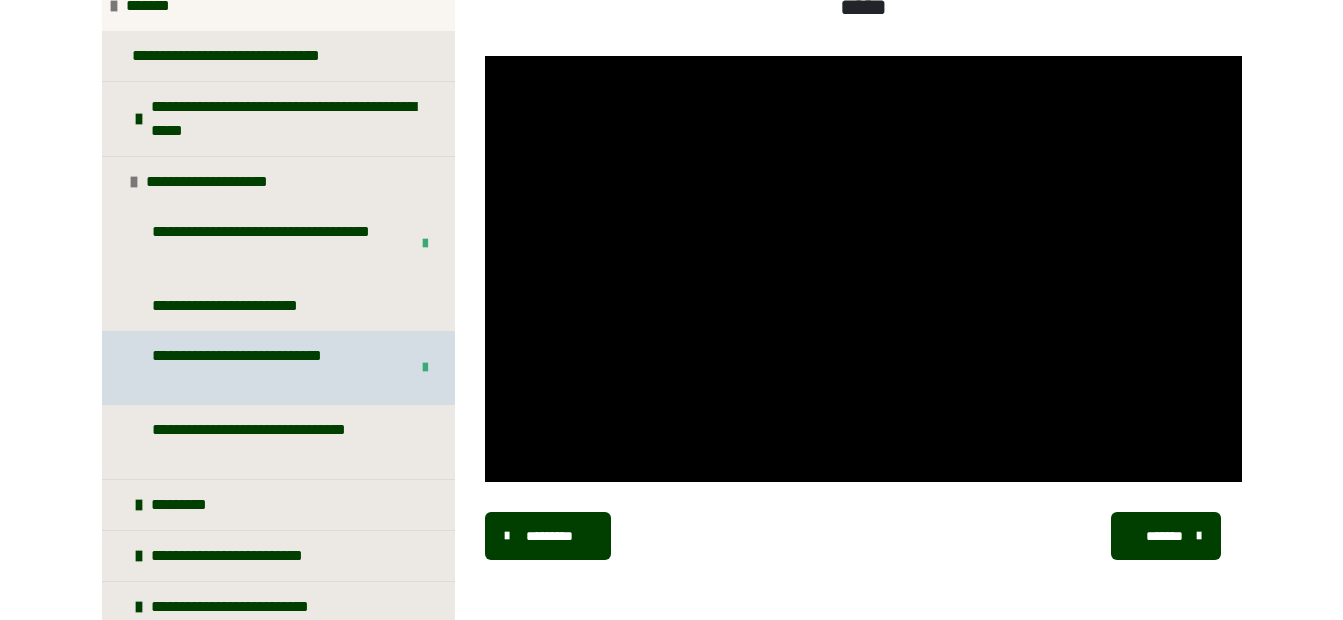 click on "**********" at bounding box center (265, 368) 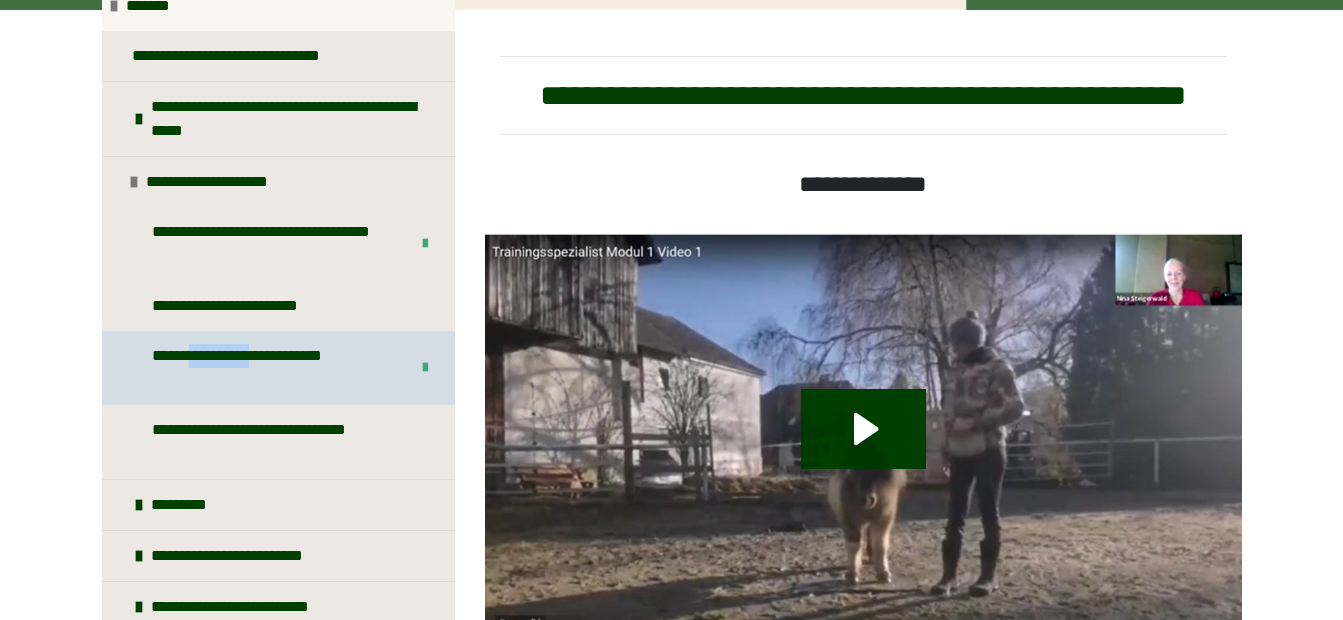 click on "**********" at bounding box center [265, 368] 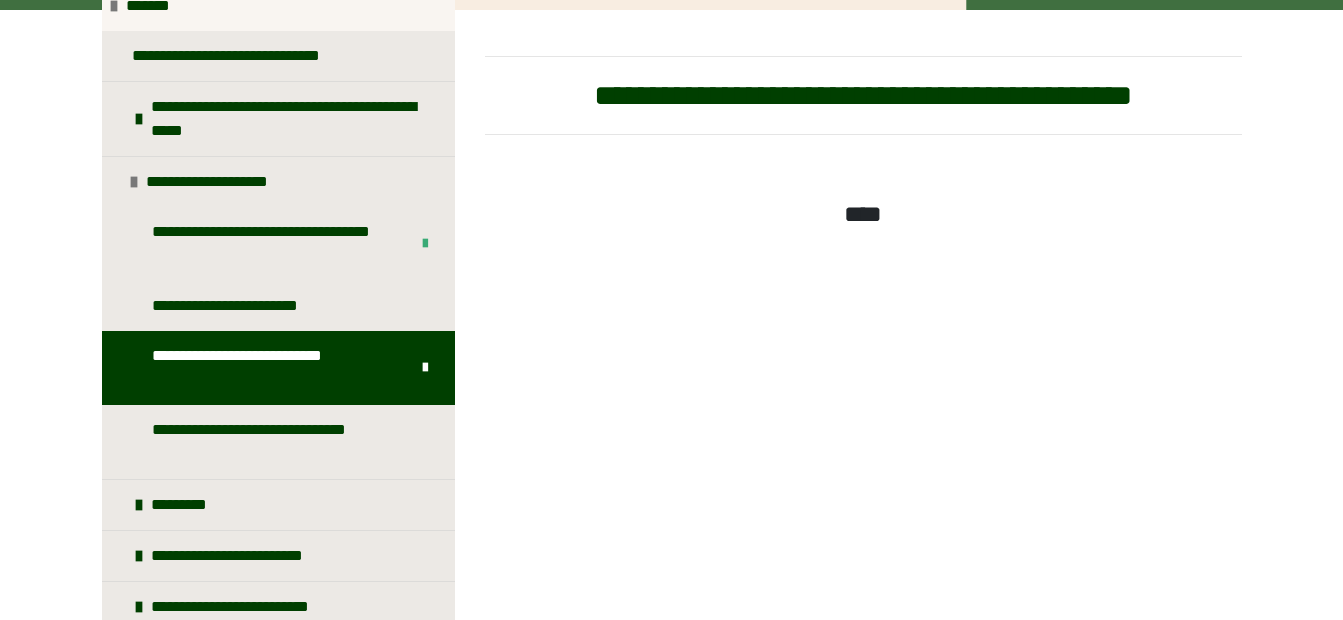 click on "**********" at bounding box center [863, 476] 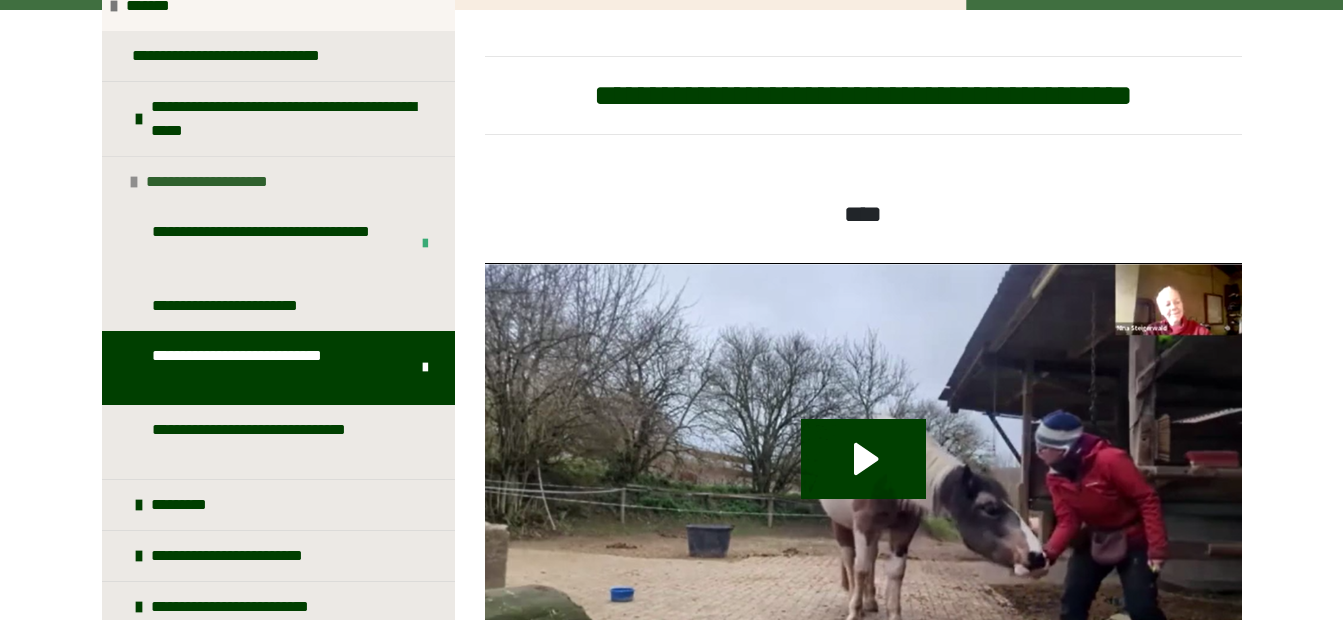 click at bounding box center [134, 182] 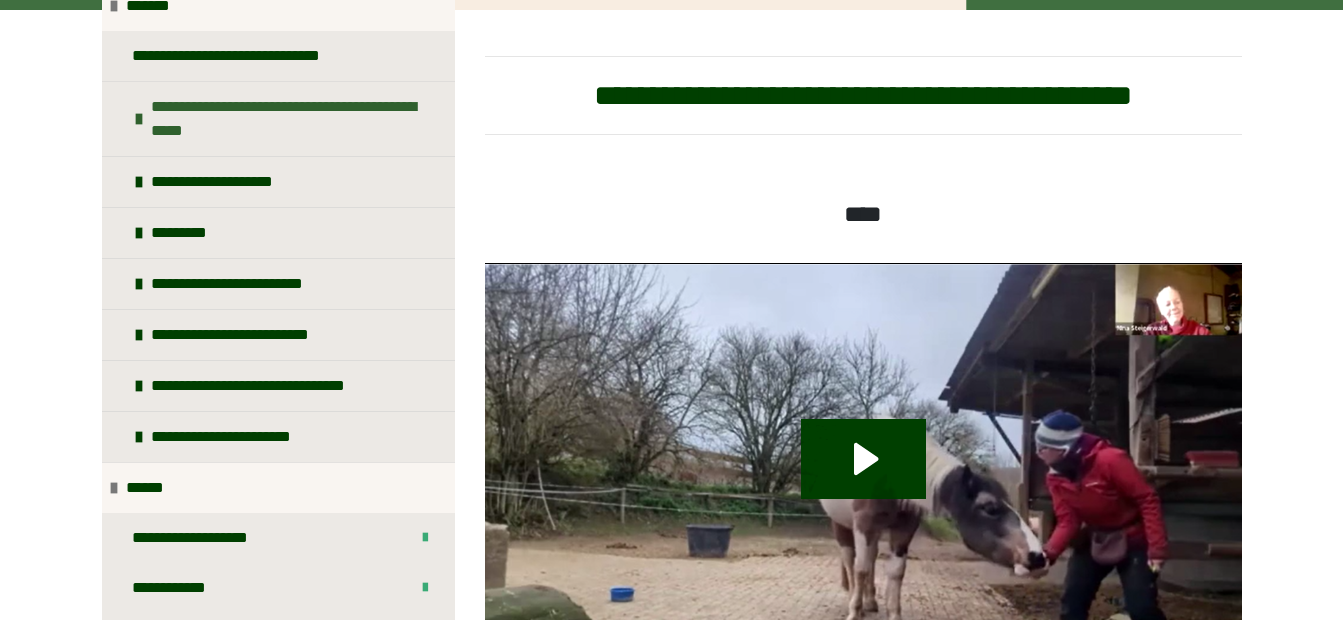 click on "**********" at bounding box center [290, 119] 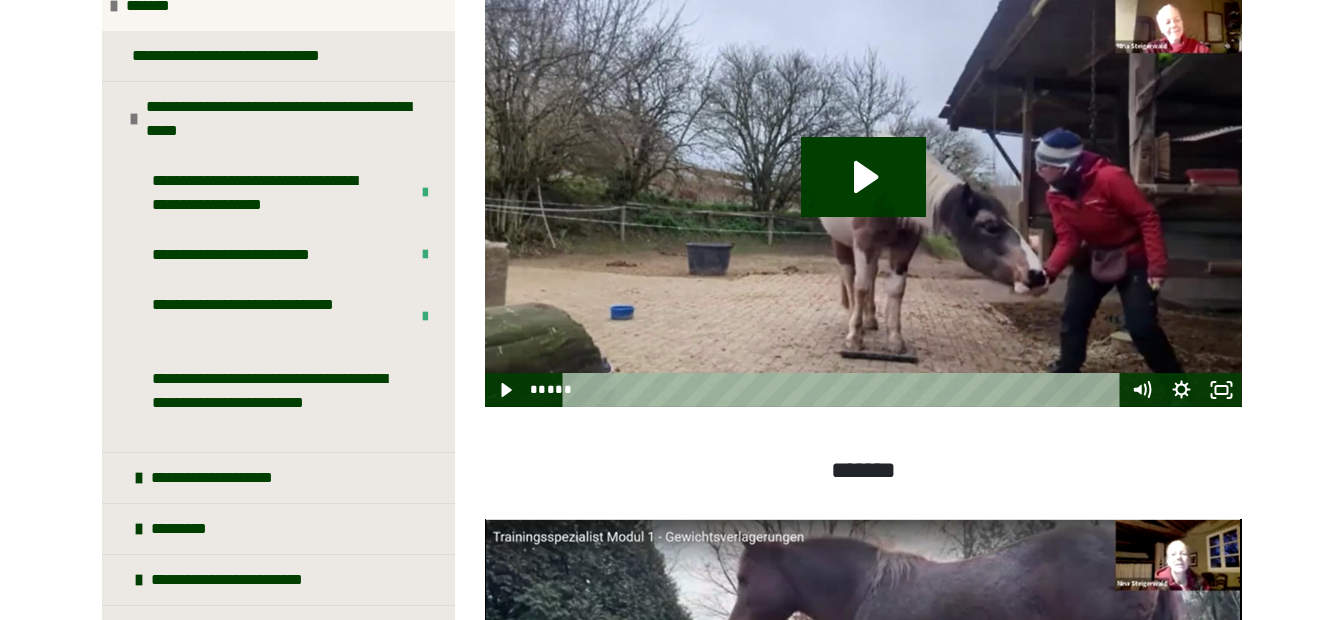 scroll, scrollTop: 75, scrollLeft: 0, axis: vertical 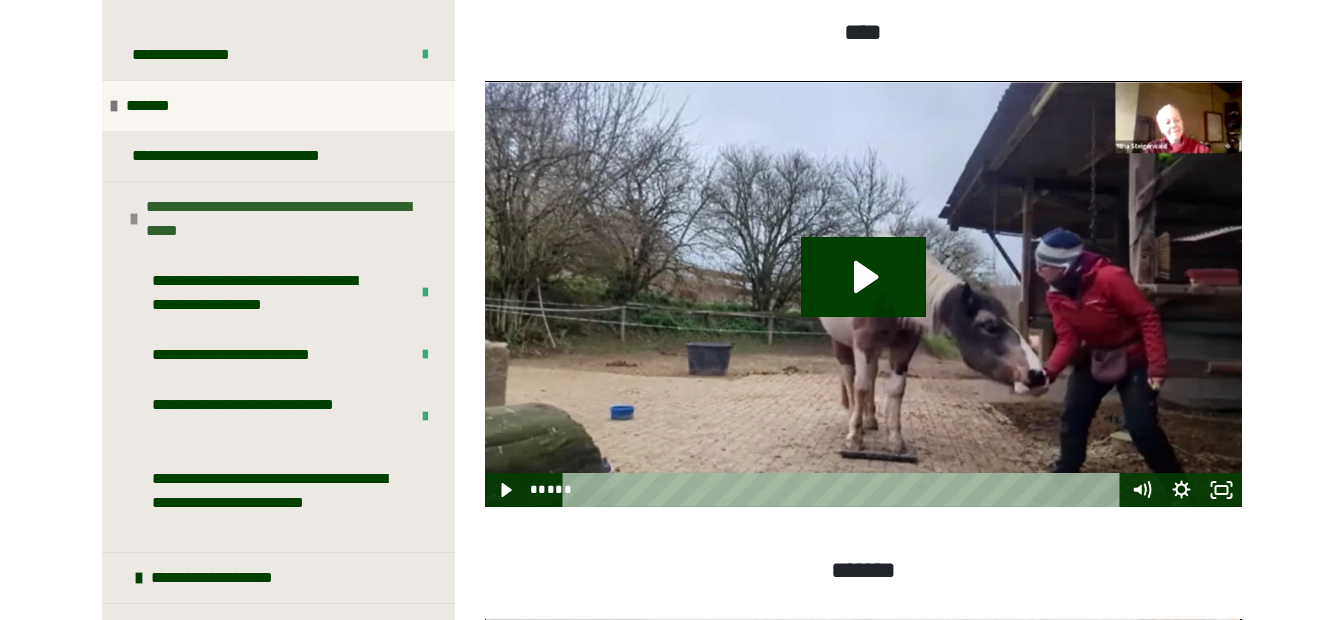 click on "**********" at bounding box center [278, 218] 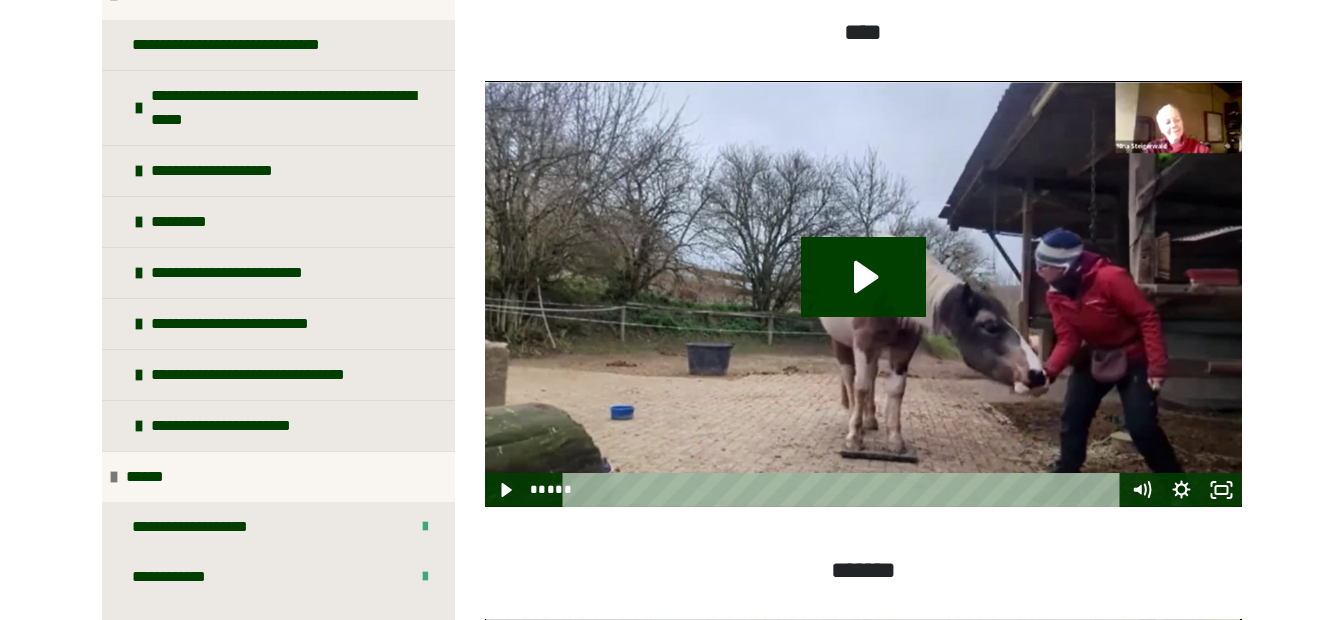 scroll, scrollTop: 0, scrollLeft: 0, axis: both 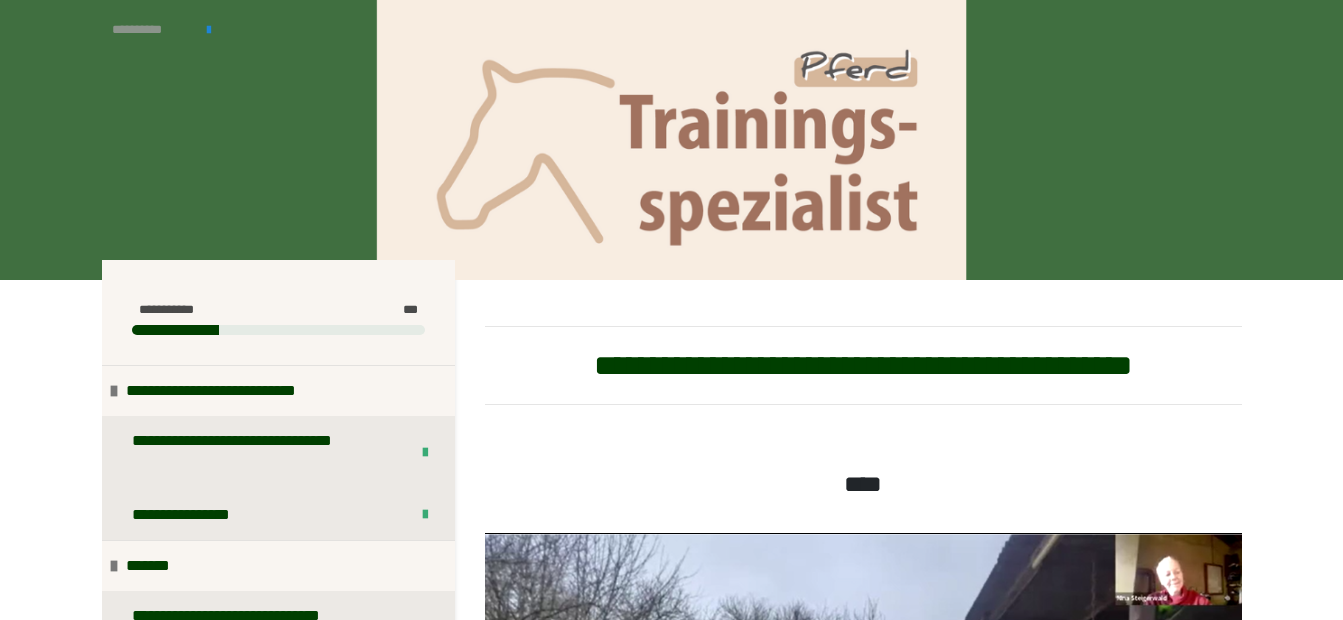 click on "**********" at bounding box center (149, 30) 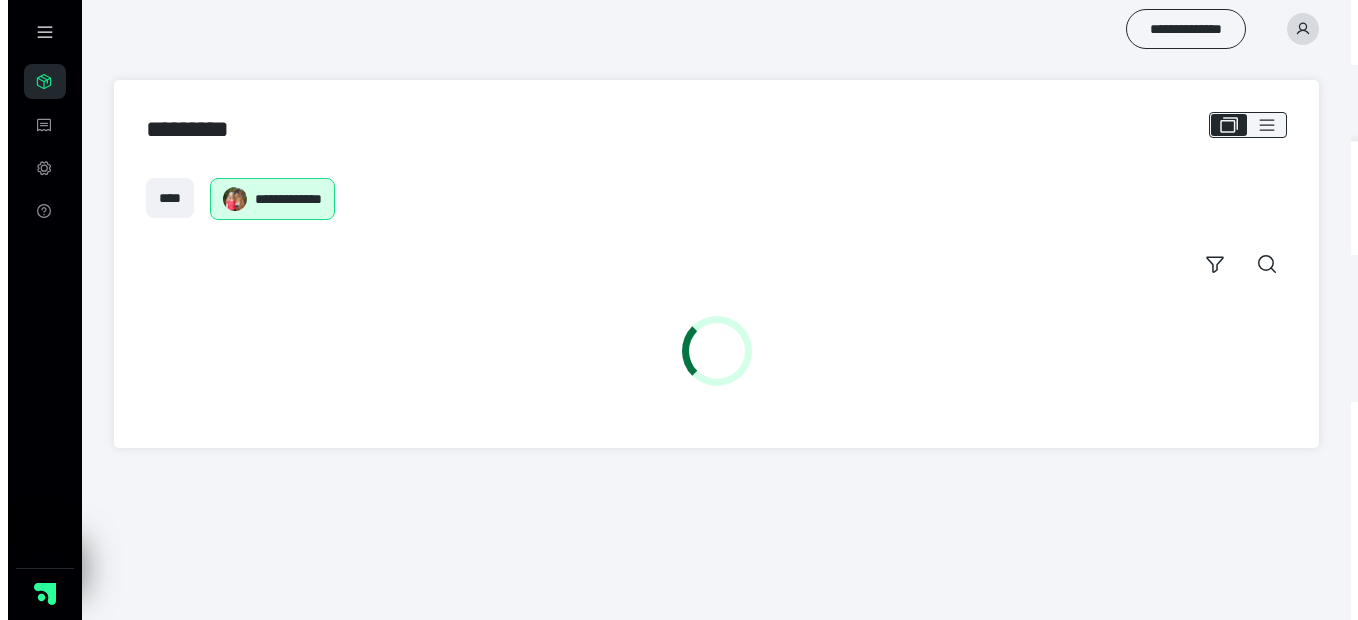 scroll, scrollTop: 0, scrollLeft: 0, axis: both 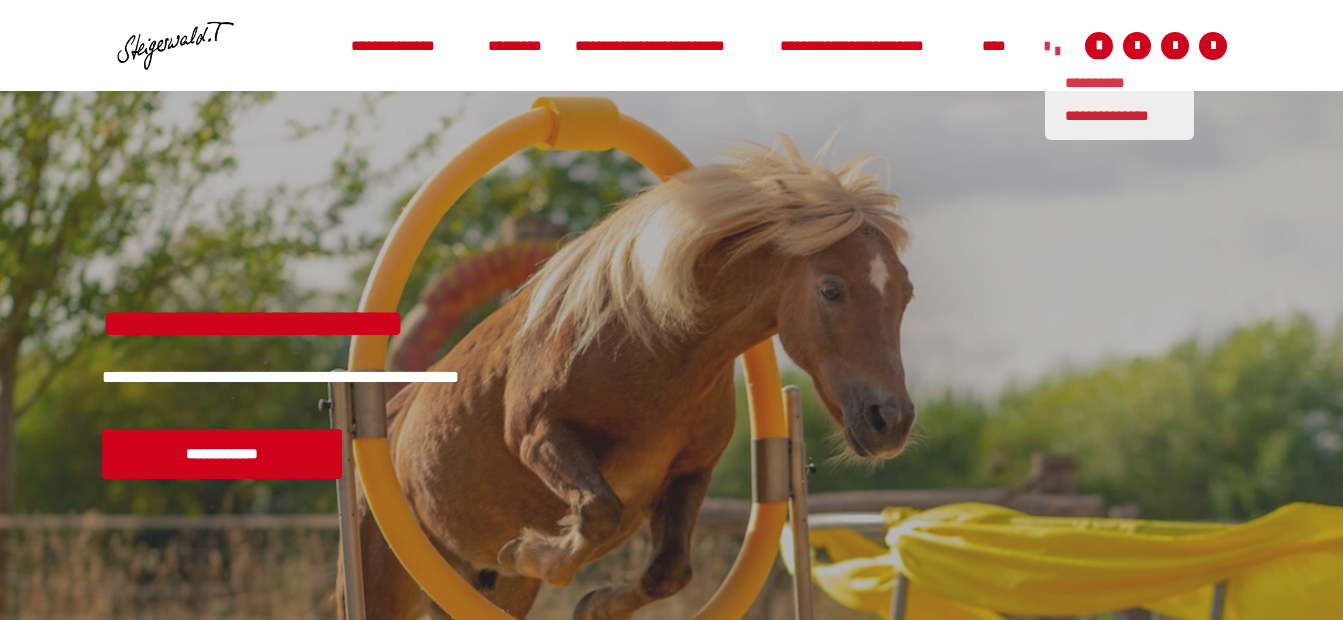 click on "**********" at bounding box center (1052, 48) 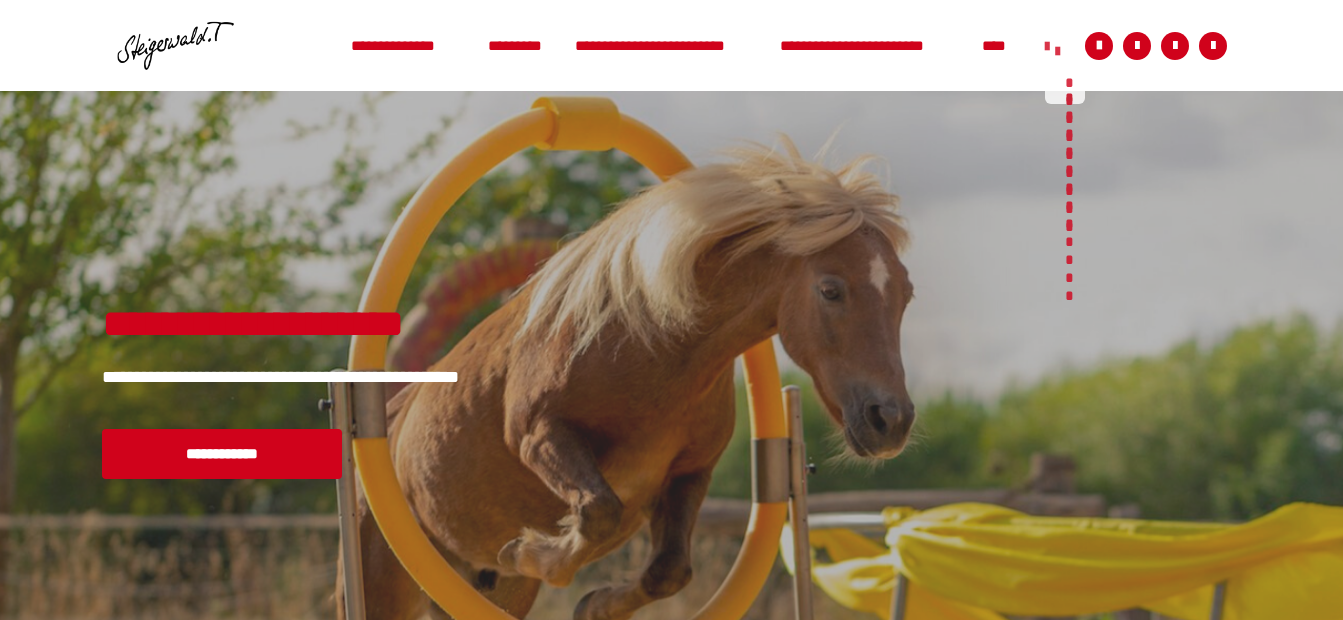 click at bounding box center [1047, 45] 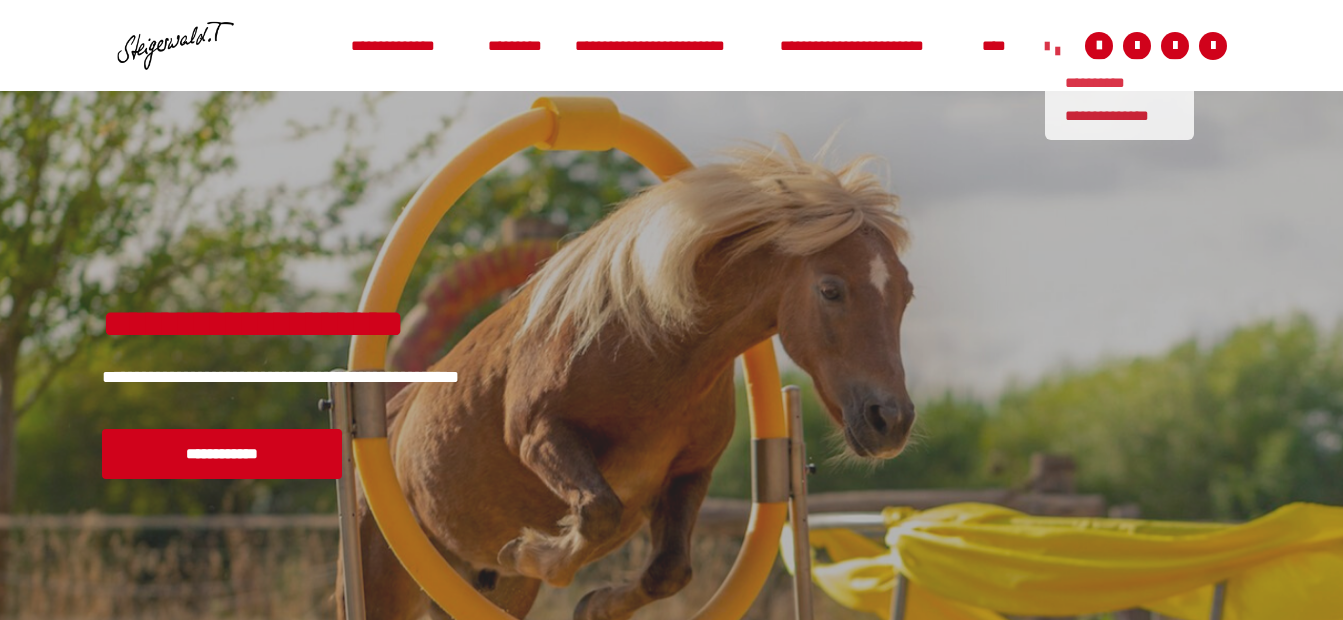 click on "**********" at bounding box center (1120, 99) 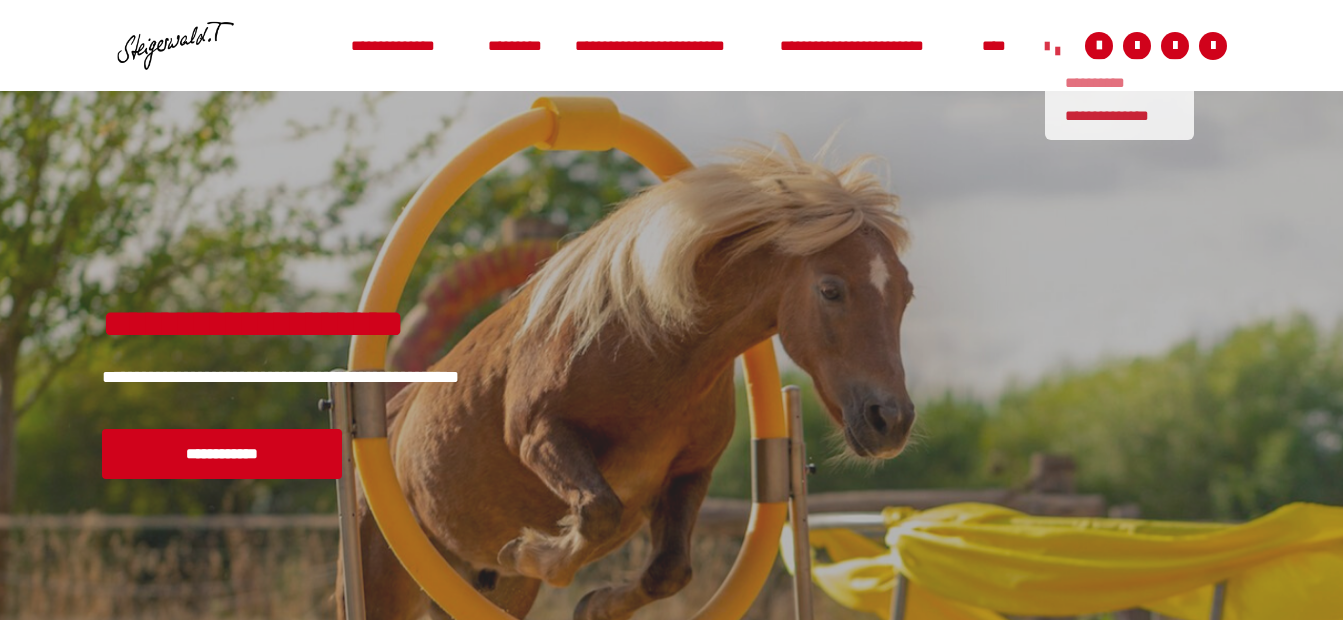 click on "**********" at bounding box center [1120, 83] 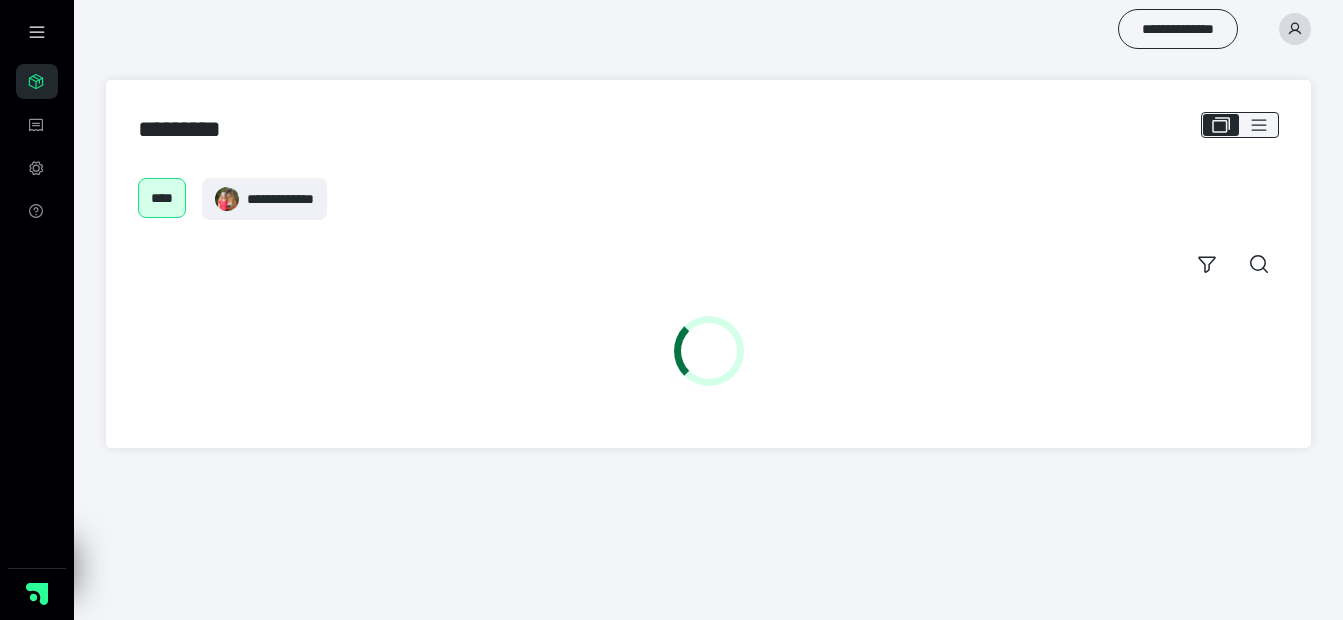 scroll, scrollTop: 0, scrollLeft: 0, axis: both 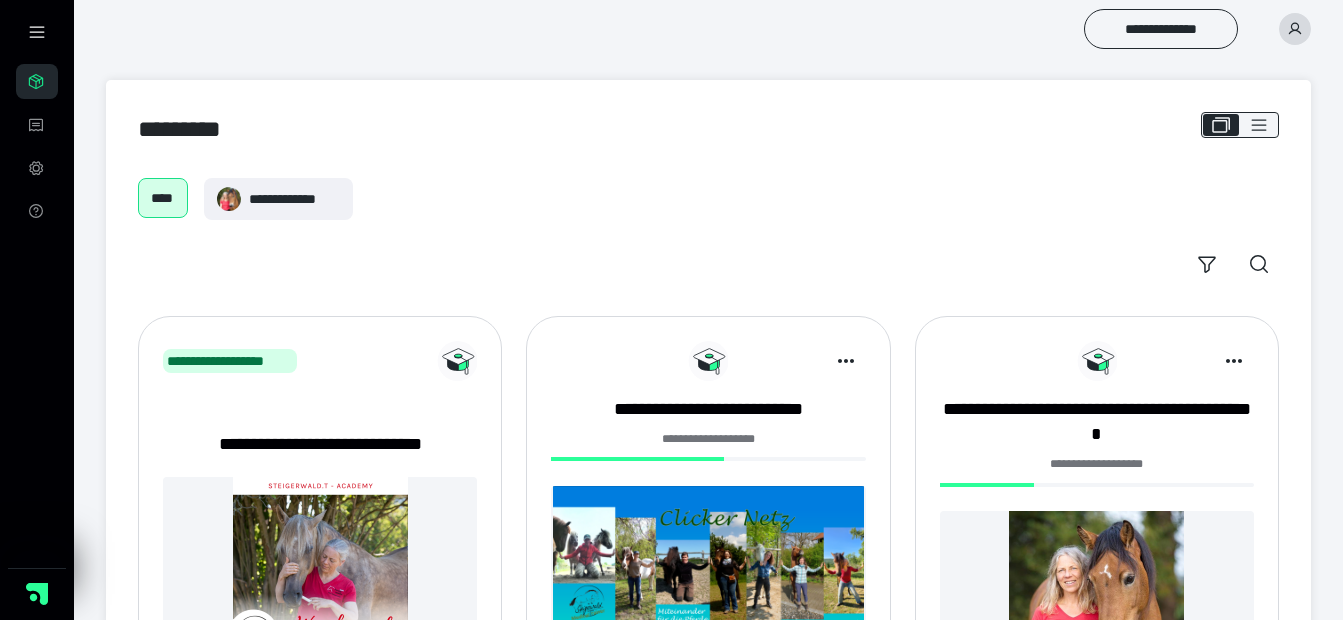 click at bounding box center (708, 573) 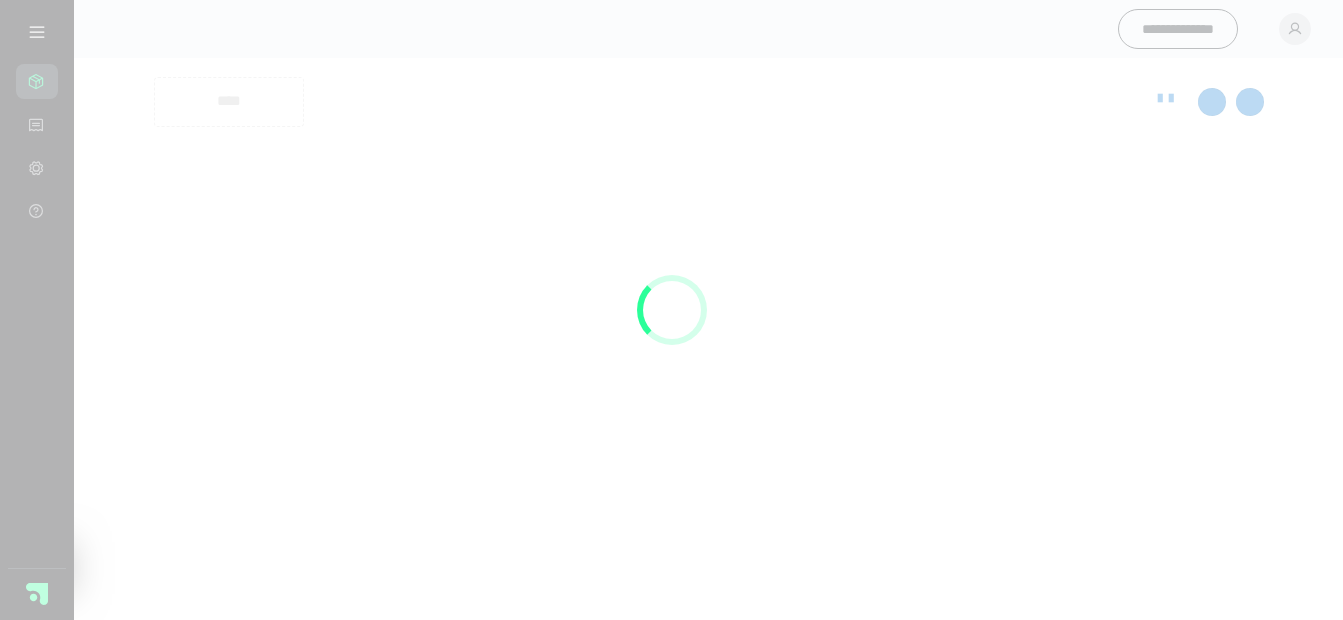 scroll, scrollTop: 0, scrollLeft: 0, axis: both 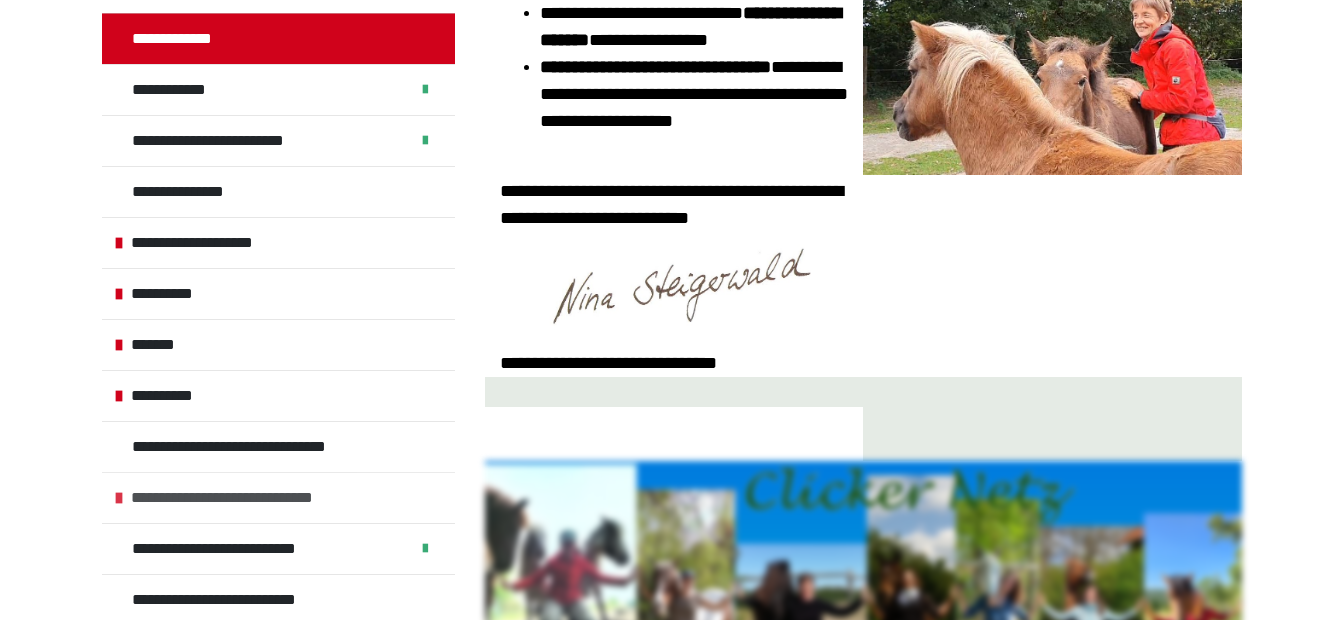 click on "**********" at bounding box center (257, 498) 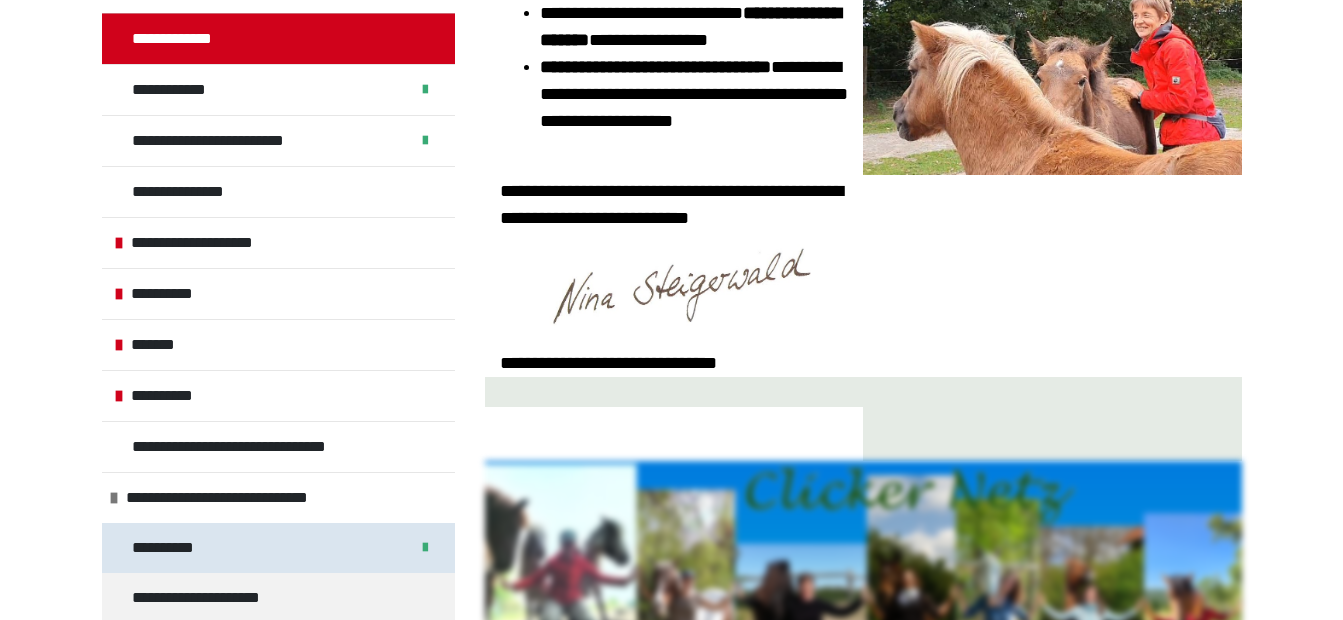 click on "**********" at bounding box center [173, 548] 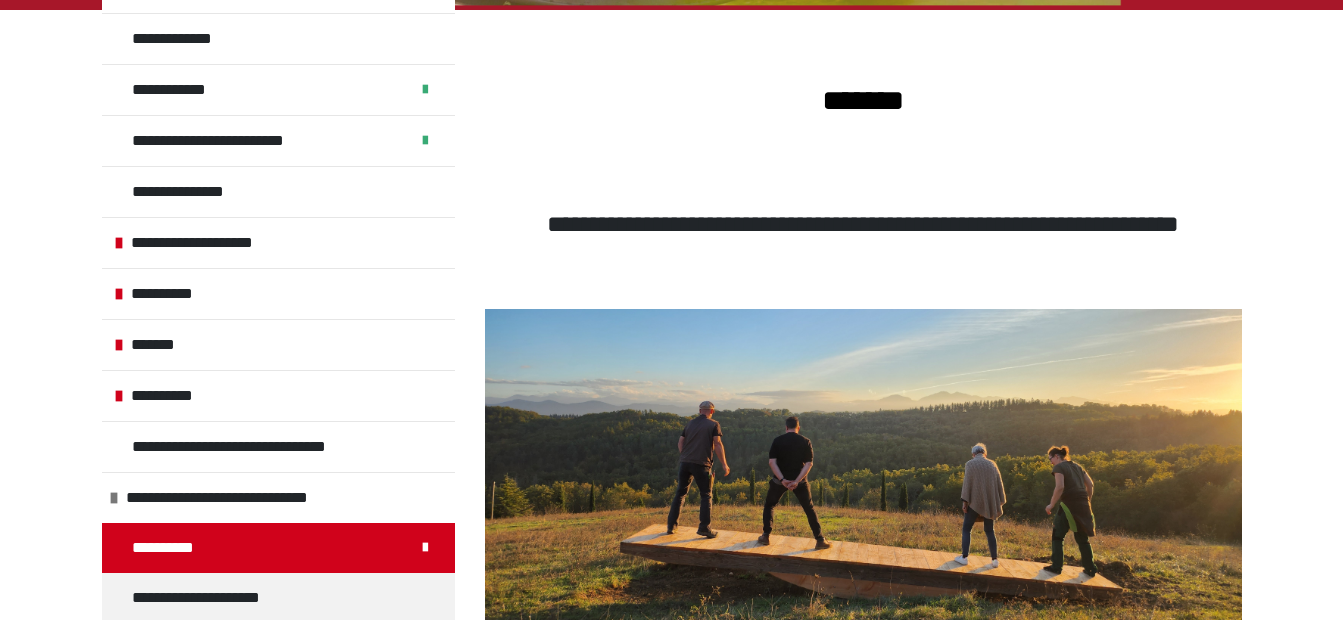 scroll, scrollTop: 196, scrollLeft: 0, axis: vertical 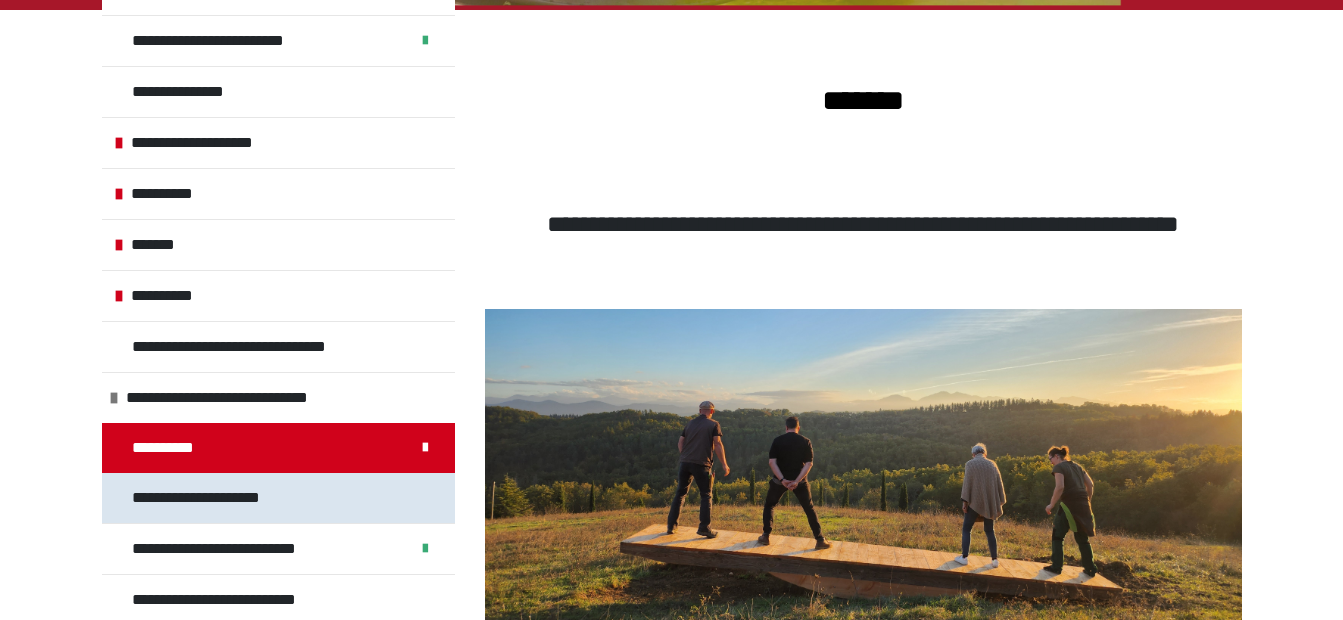 click on "**********" at bounding box center (223, 498) 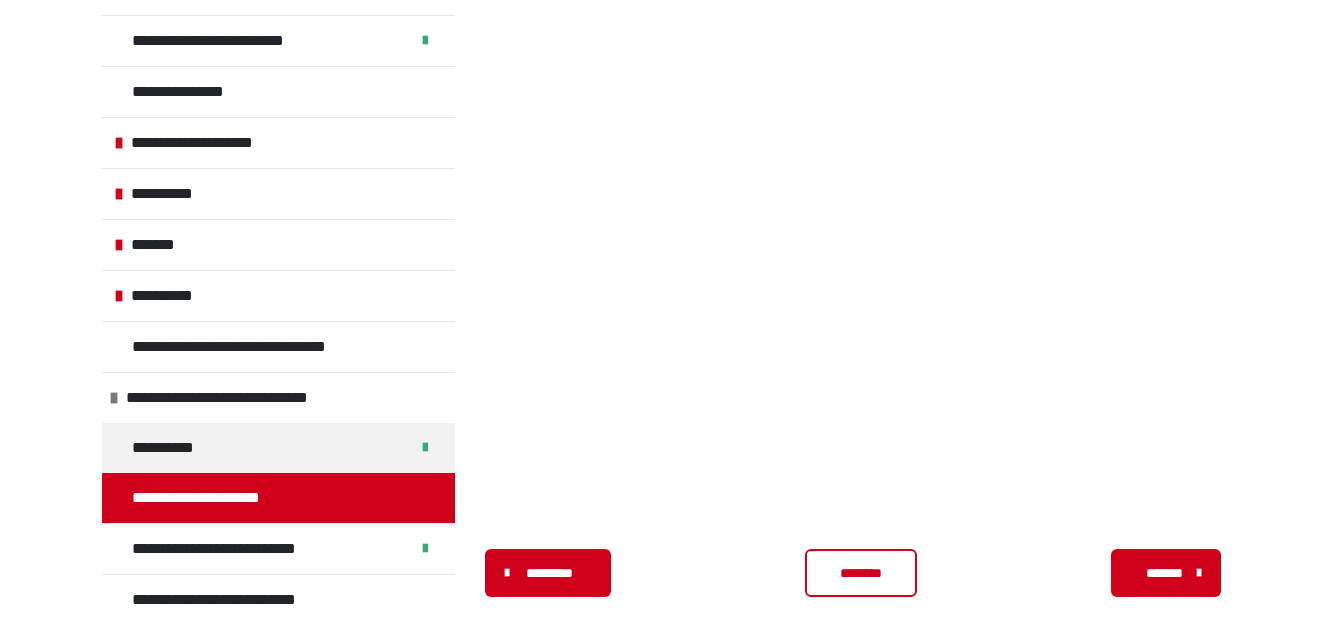 scroll, scrollTop: 1256, scrollLeft: 0, axis: vertical 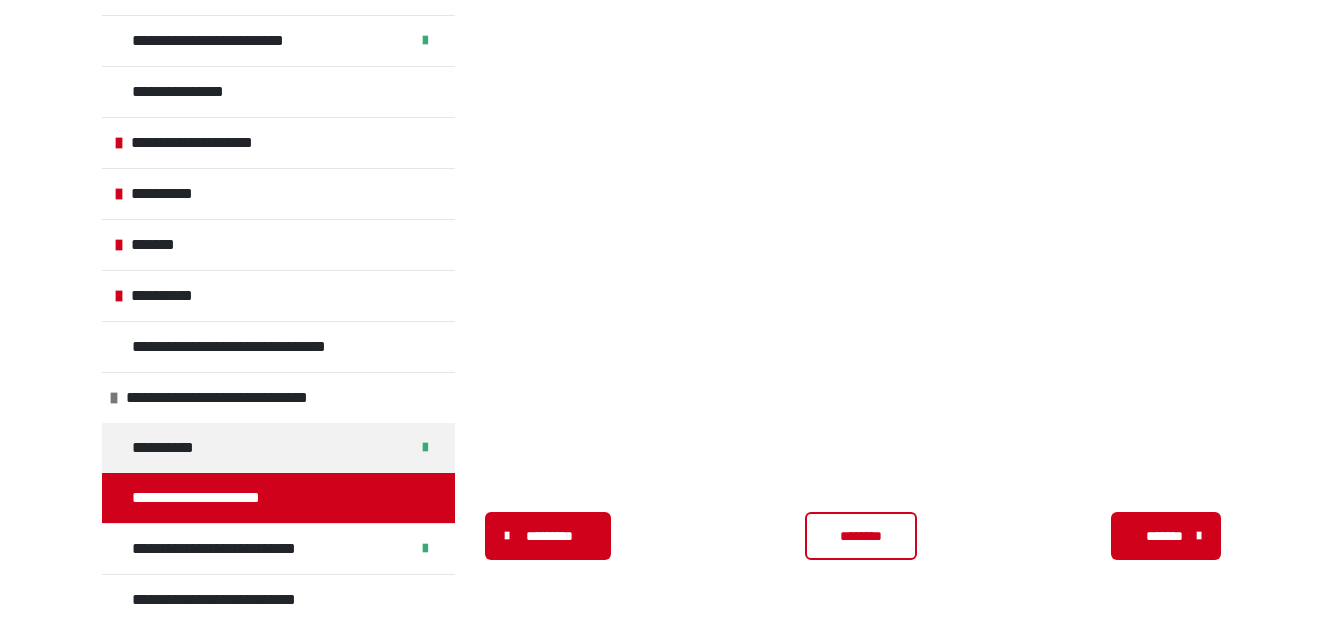 click on "********" at bounding box center [860, 536] 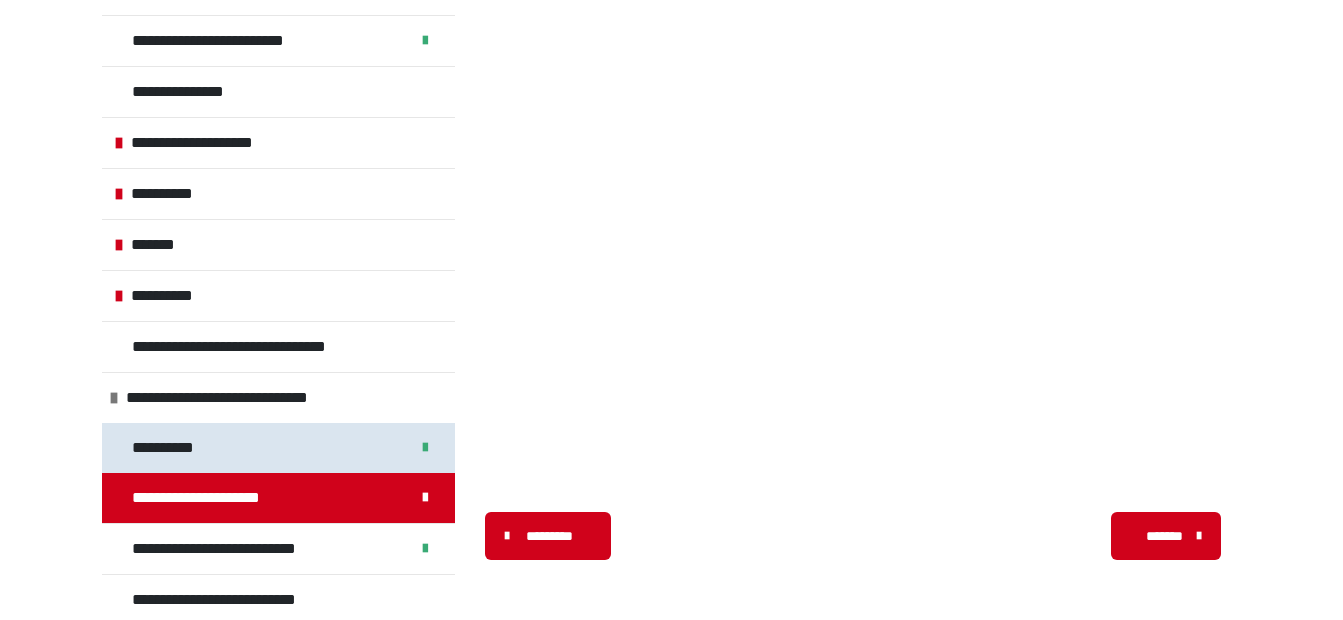 click on "**********" at bounding box center [173, 448] 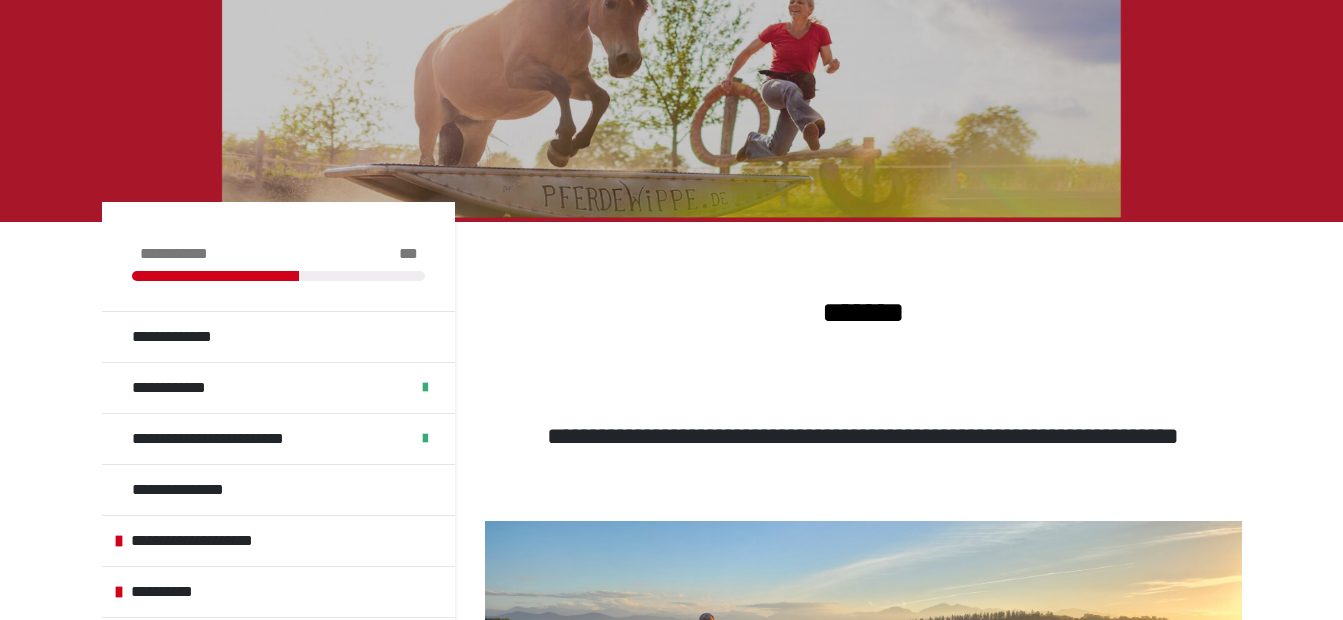 scroll, scrollTop: 55, scrollLeft: 0, axis: vertical 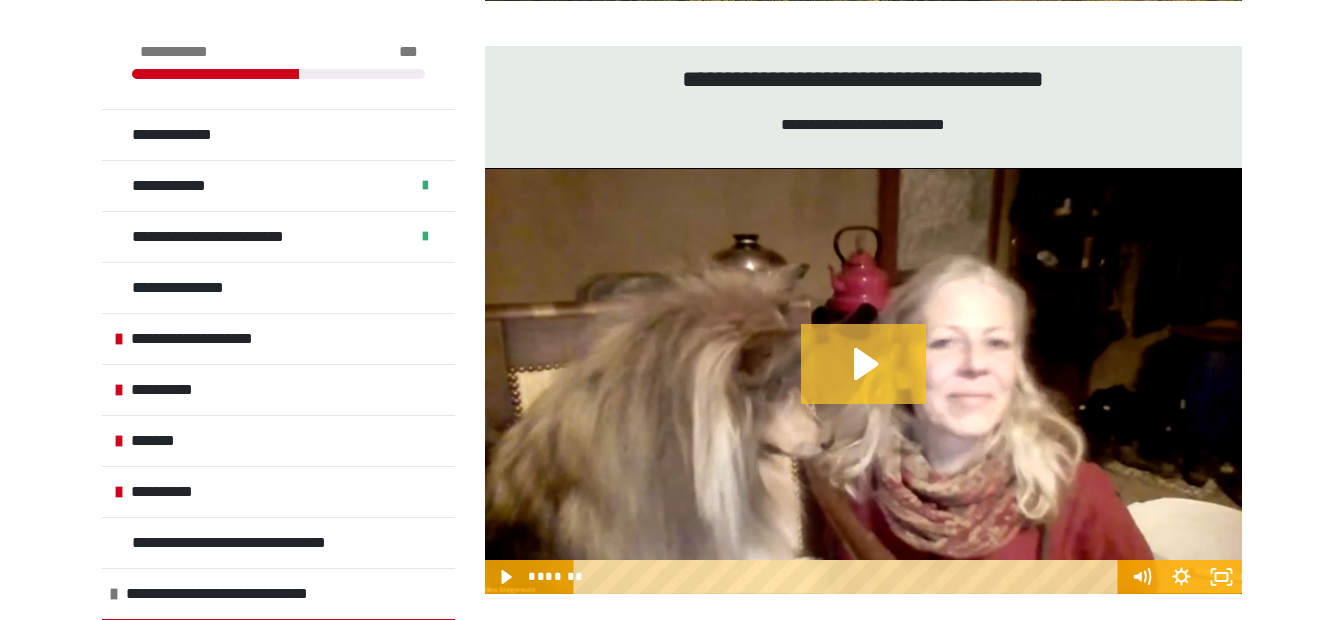click 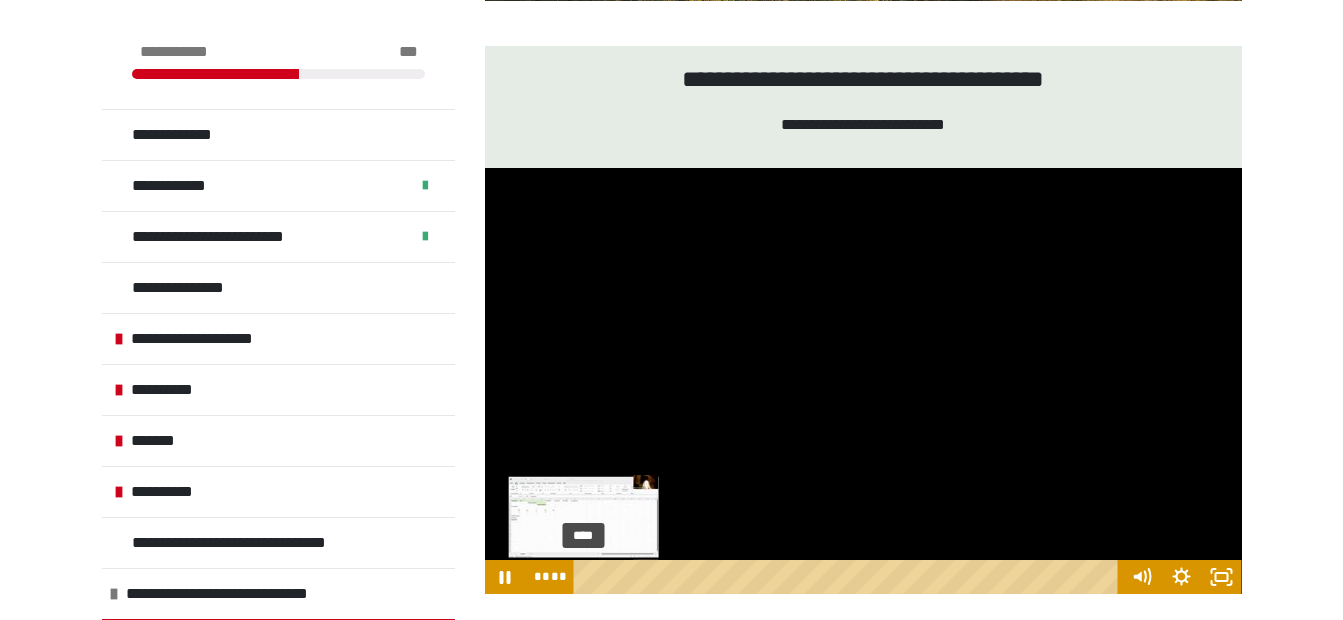 click on "****" at bounding box center [849, 577] 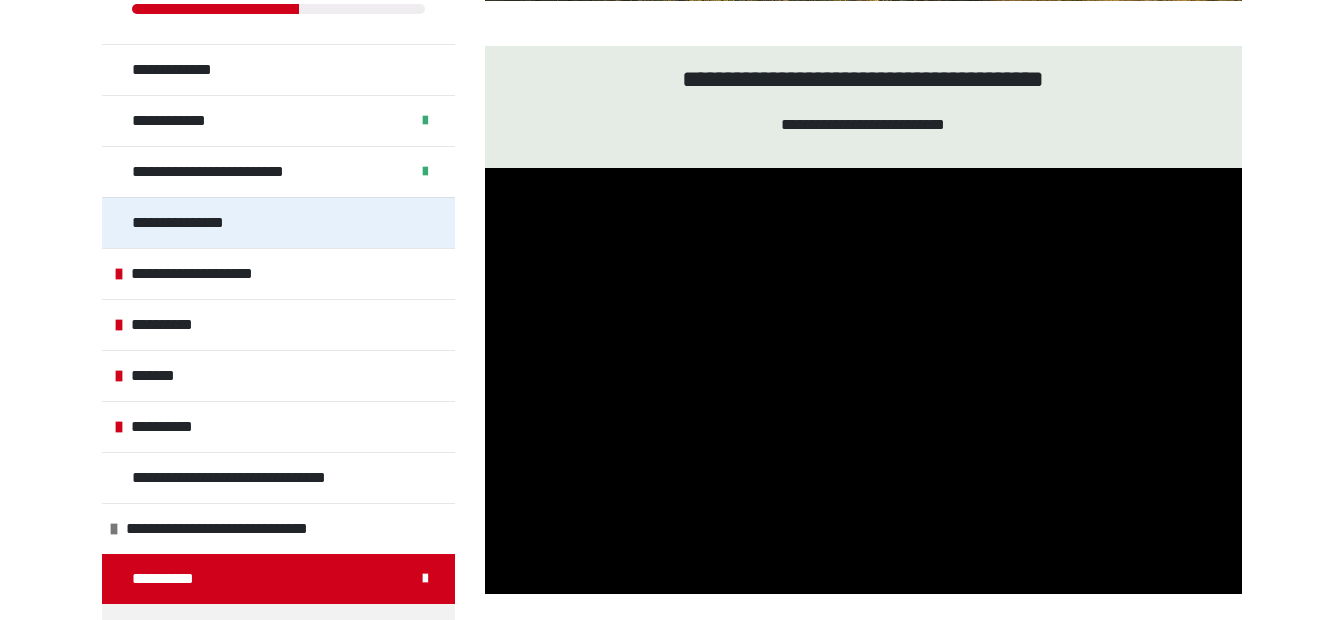 scroll, scrollTop: 100, scrollLeft: 0, axis: vertical 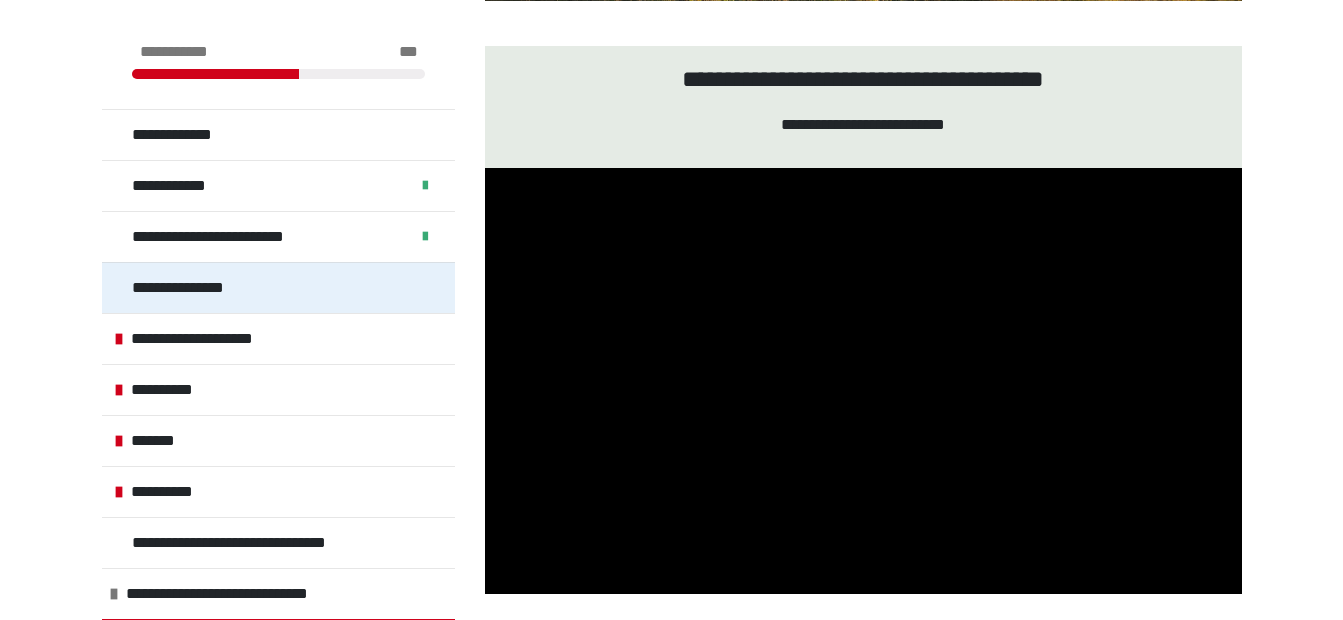 click on "**********" at bounding box center (196, 288) 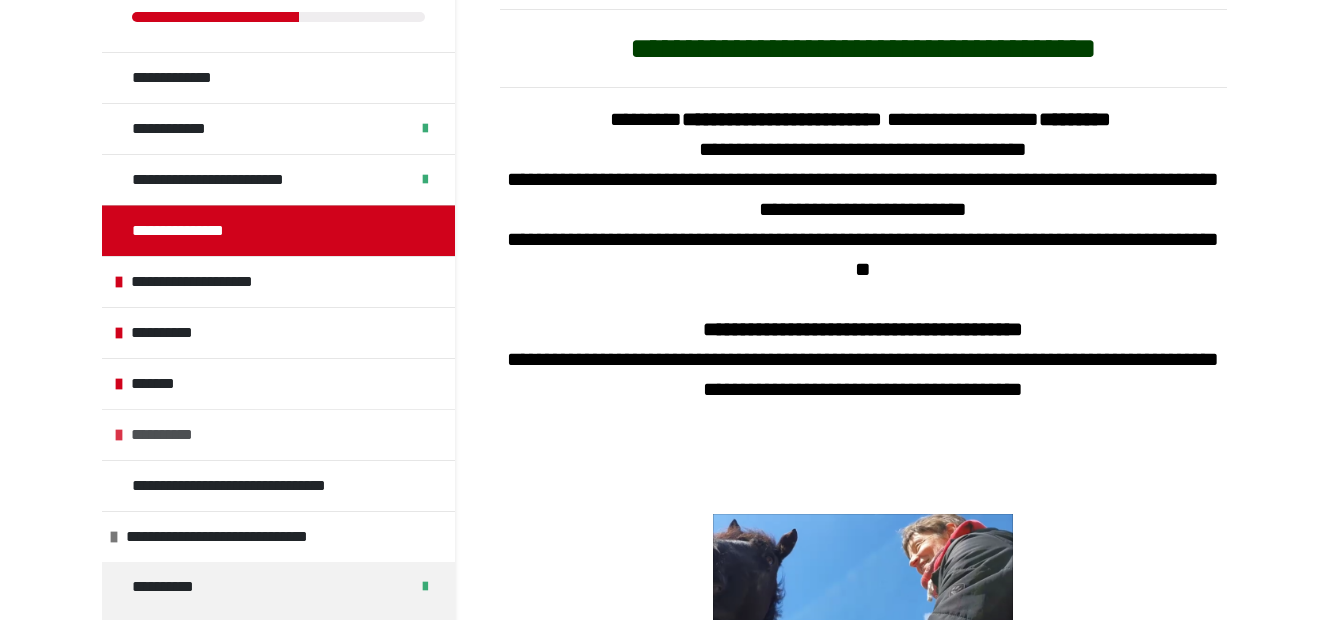 scroll, scrollTop: 500, scrollLeft: 0, axis: vertical 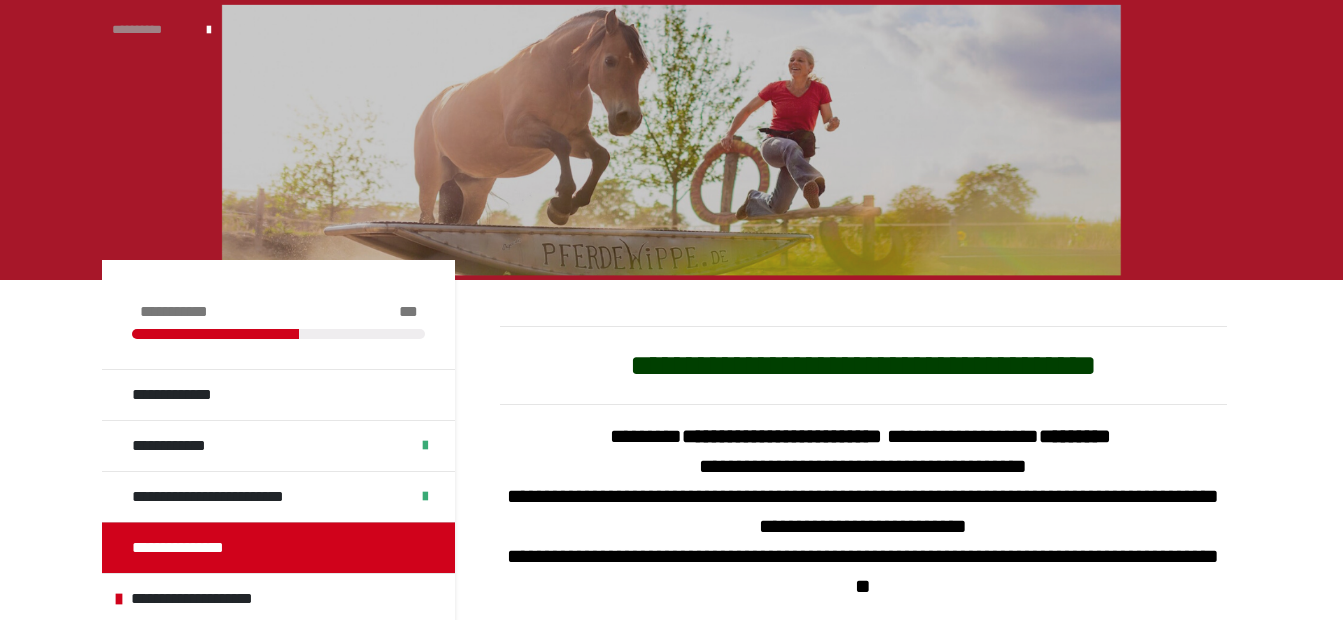 click on "**********" at bounding box center [149, 30] 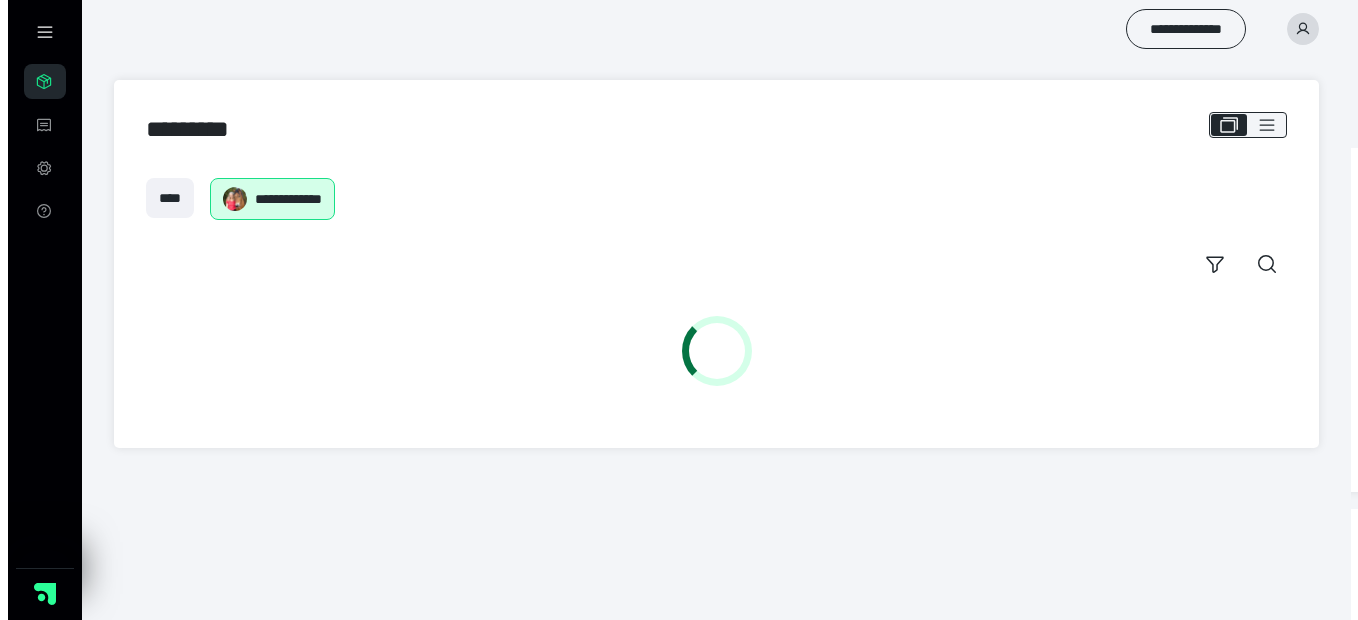 scroll, scrollTop: 0, scrollLeft: 0, axis: both 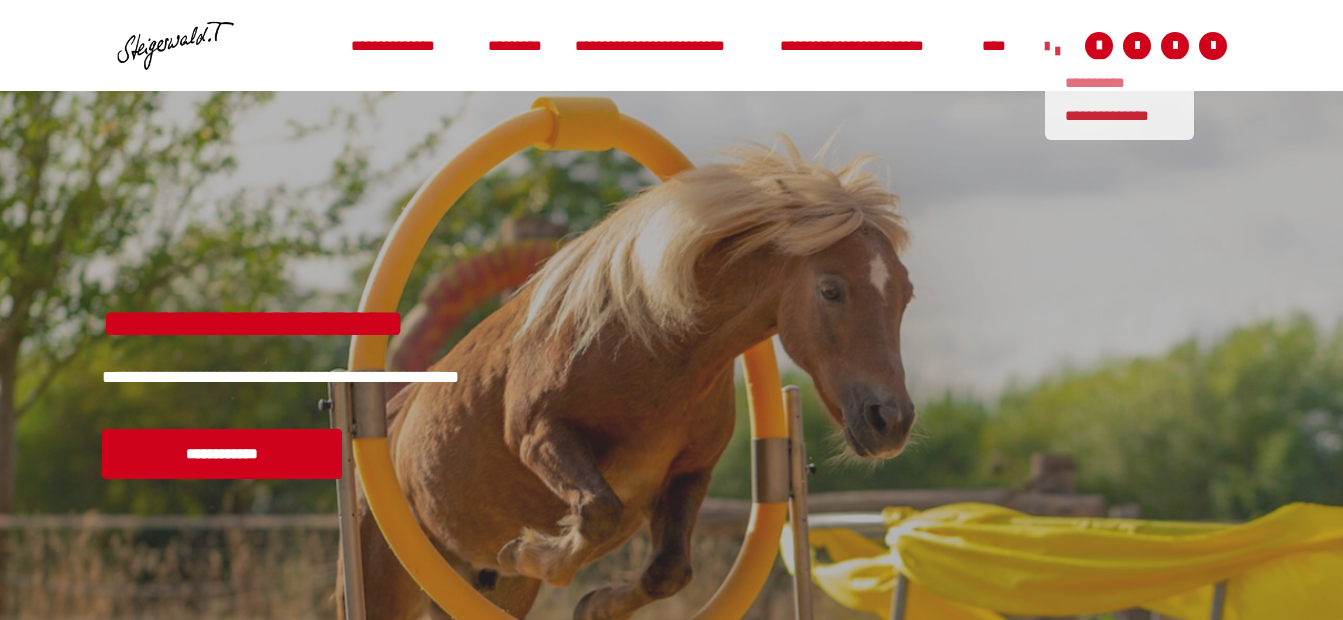 click on "**********" at bounding box center (1120, 83) 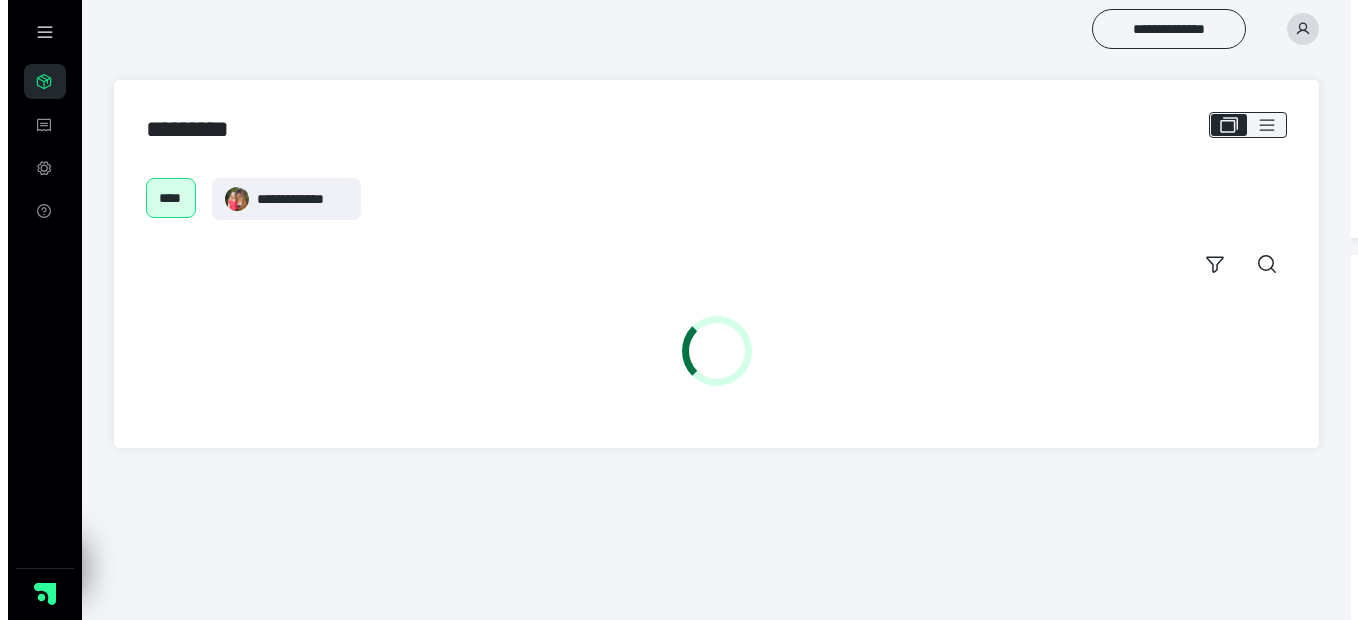 scroll, scrollTop: 0, scrollLeft: 0, axis: both 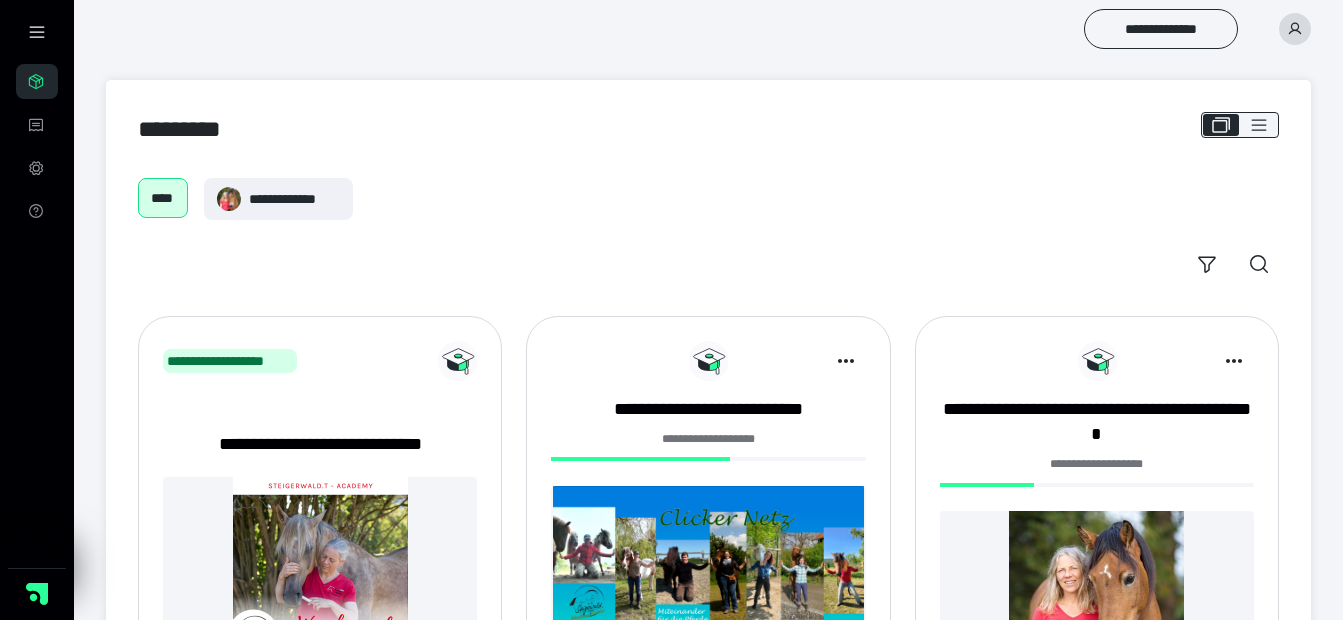 click 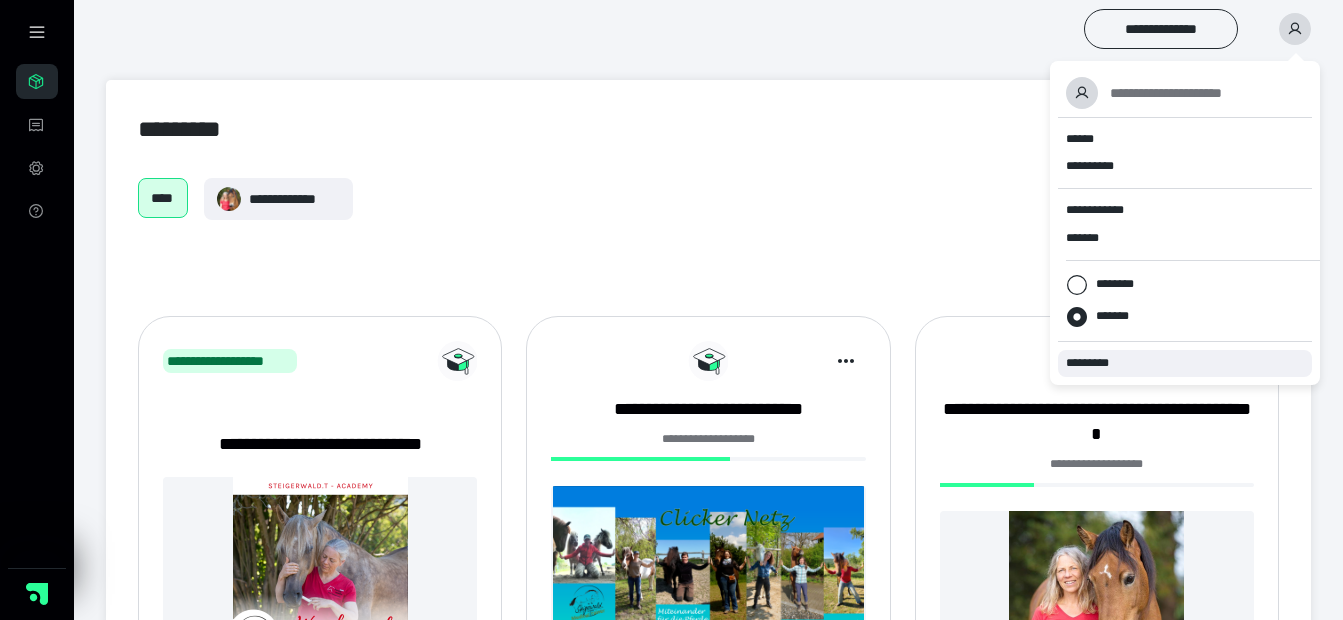 click on "*********" at bounding box center (1096, 363) 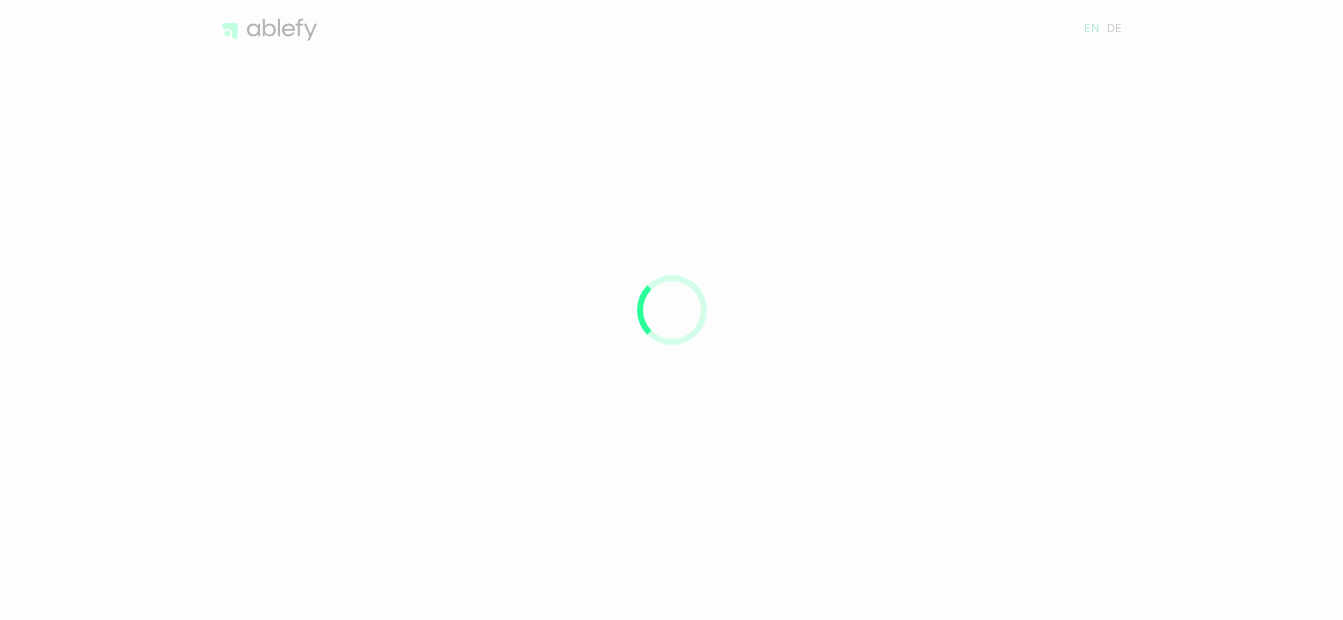 scroll, scrollTop: 0, scrollLeft: 0, axis: both 